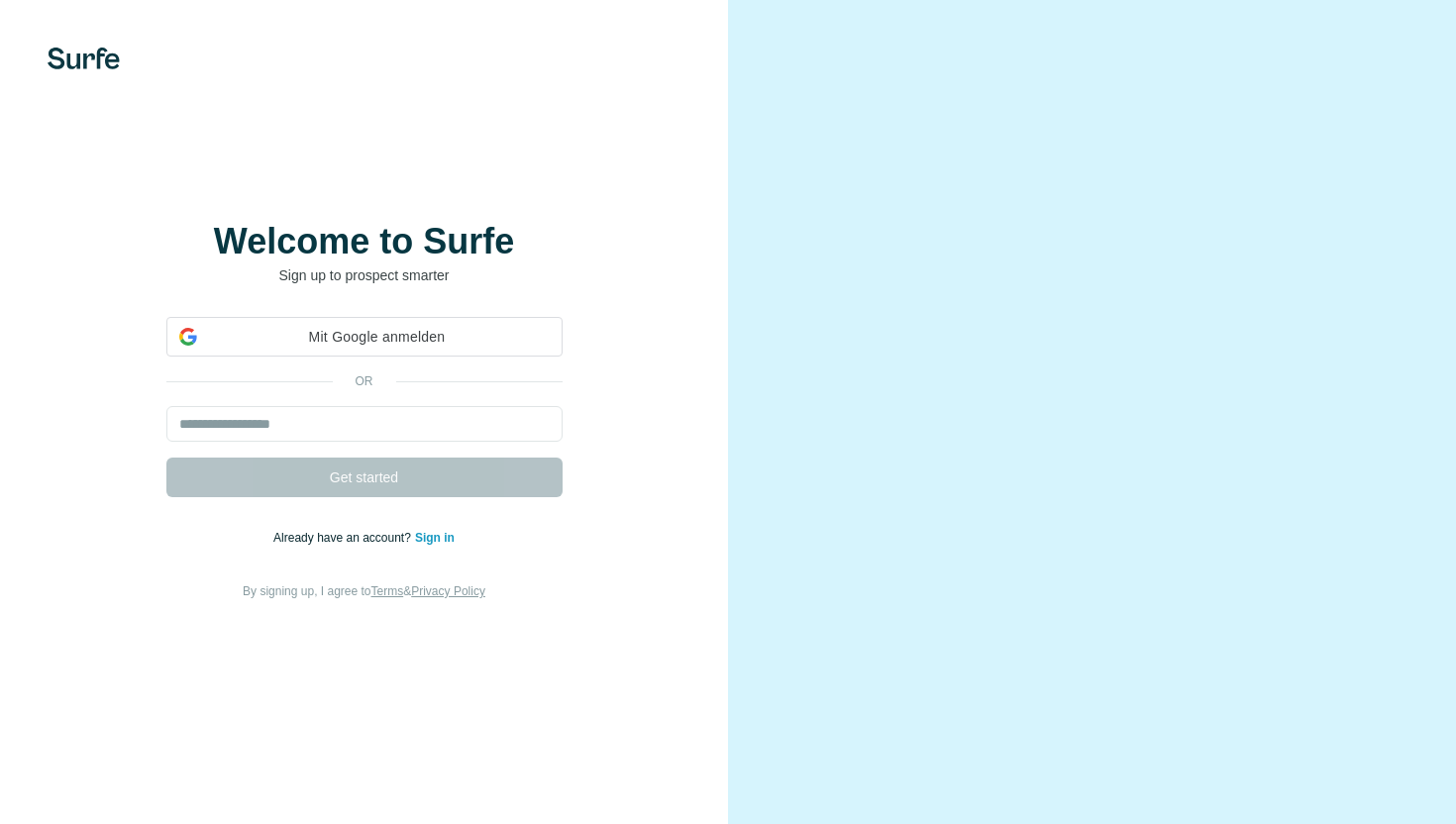 scroll, scrollTop: 0, scrollLeft: 0, axis: both 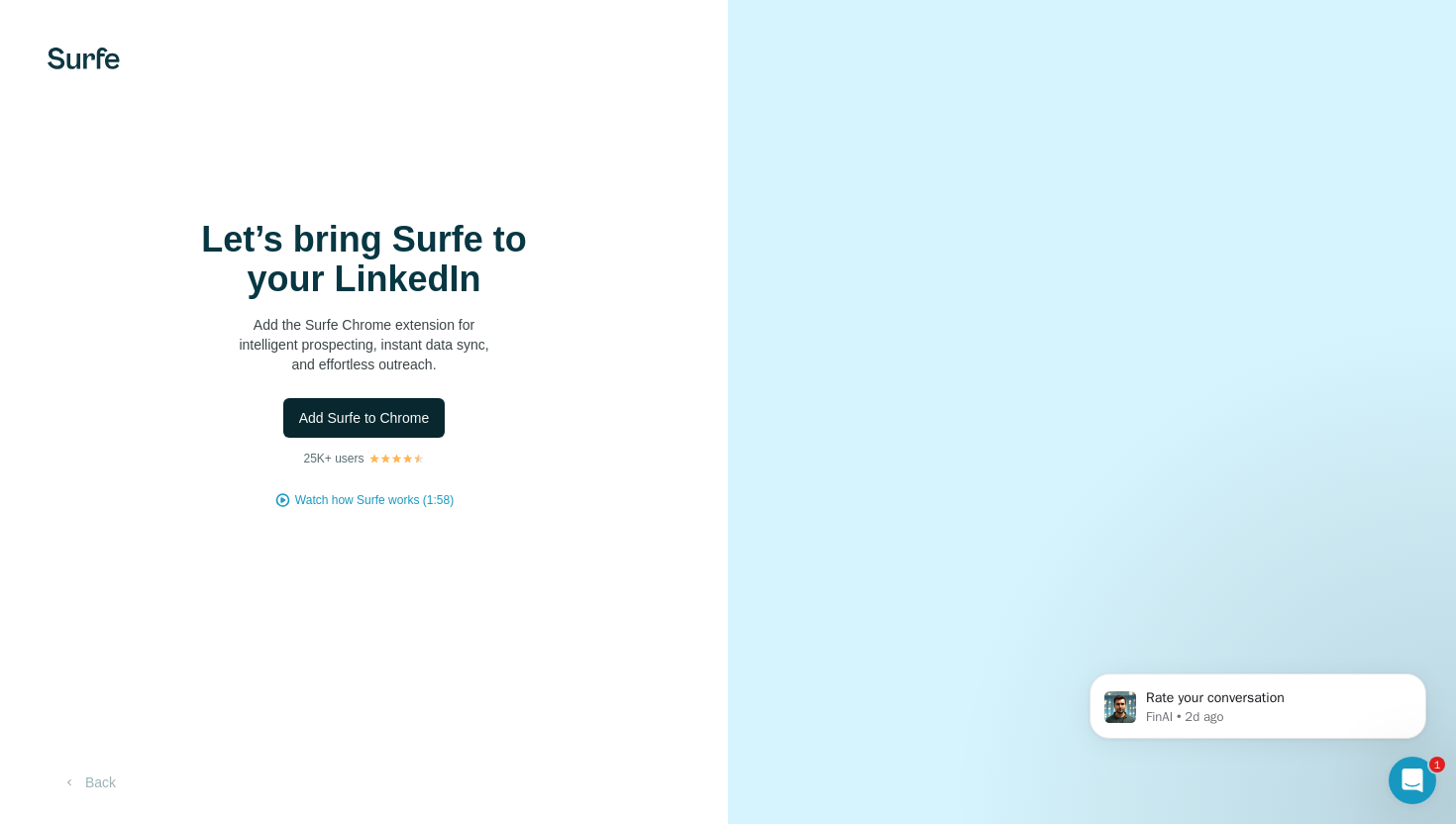 click on "Add Surfe to Chrome" at bounding box center (364, 418) 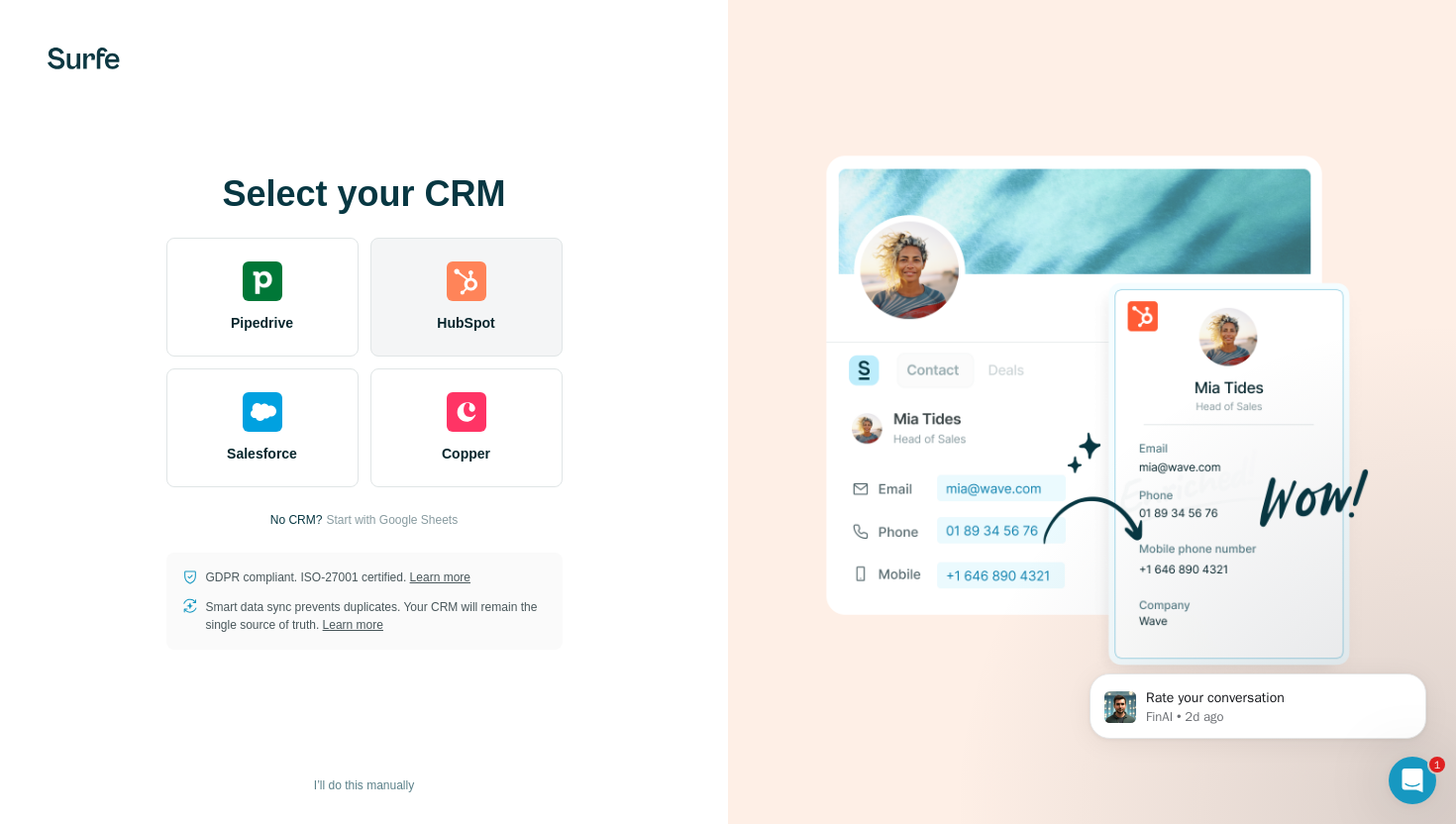 click on "HubSpot" at bounding box center (467, 297) 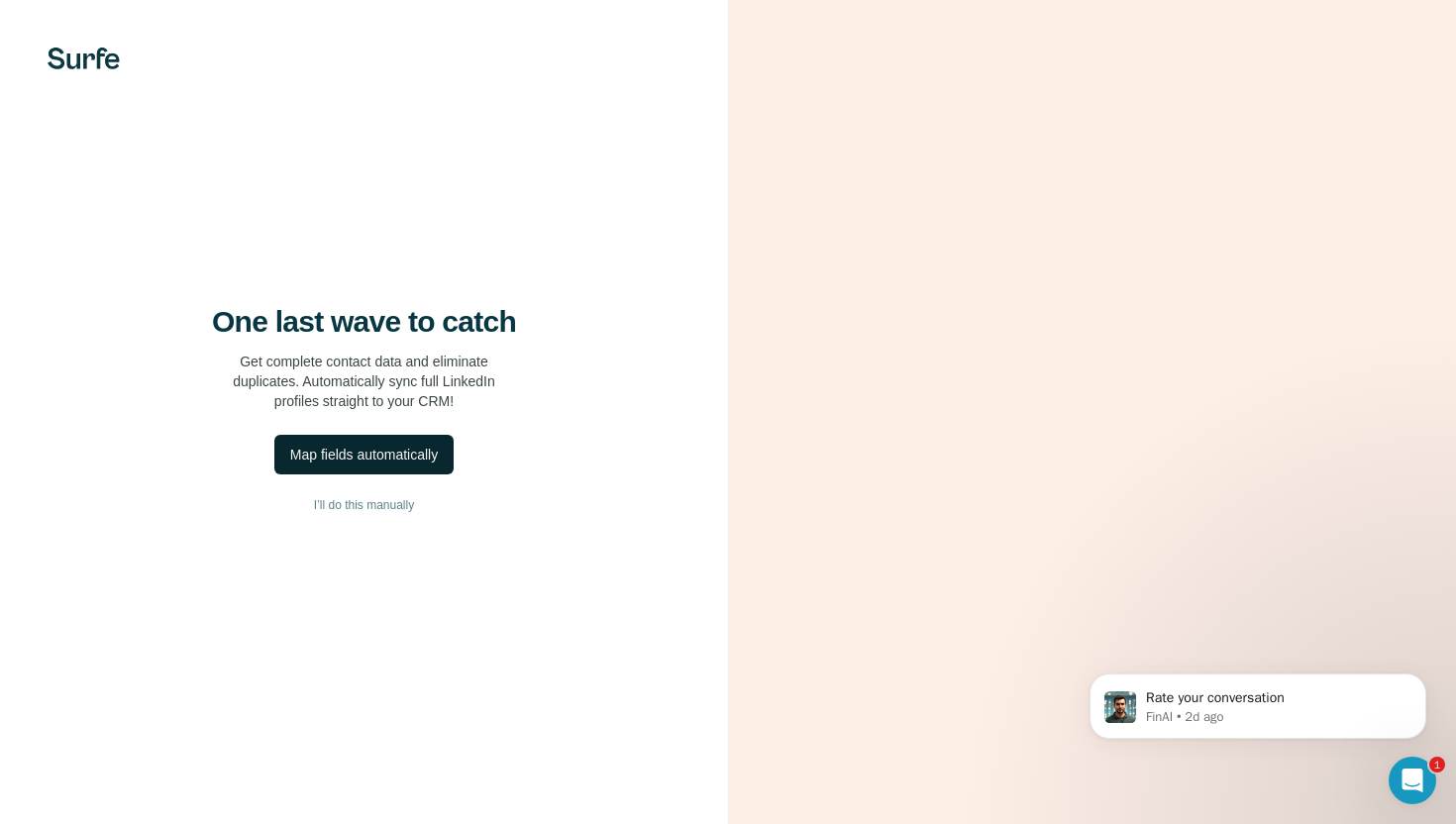 click on "Map fields automatically" at bounding box center (364, 455) 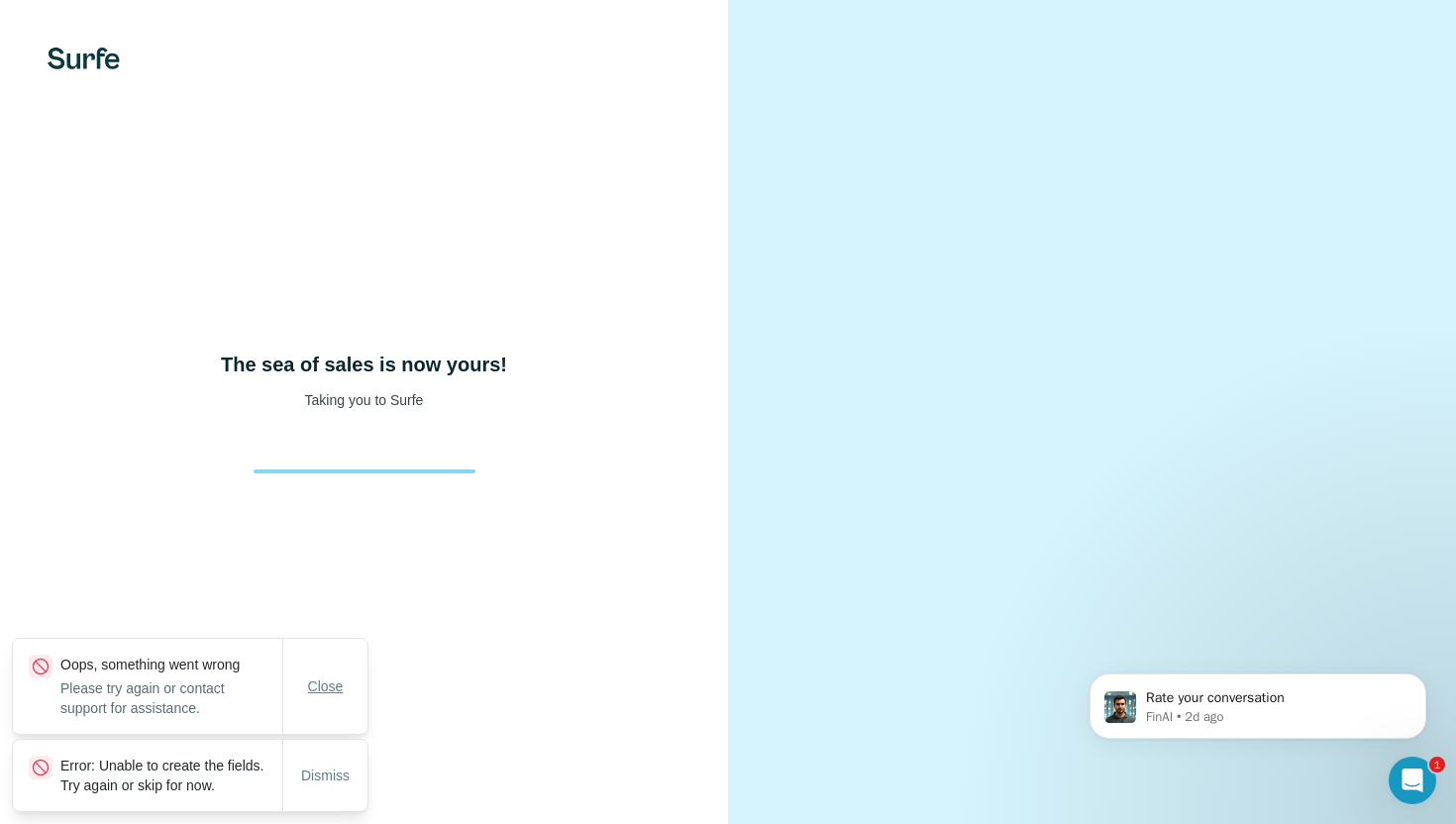 click on "Close" at bounding box center [326, 686] 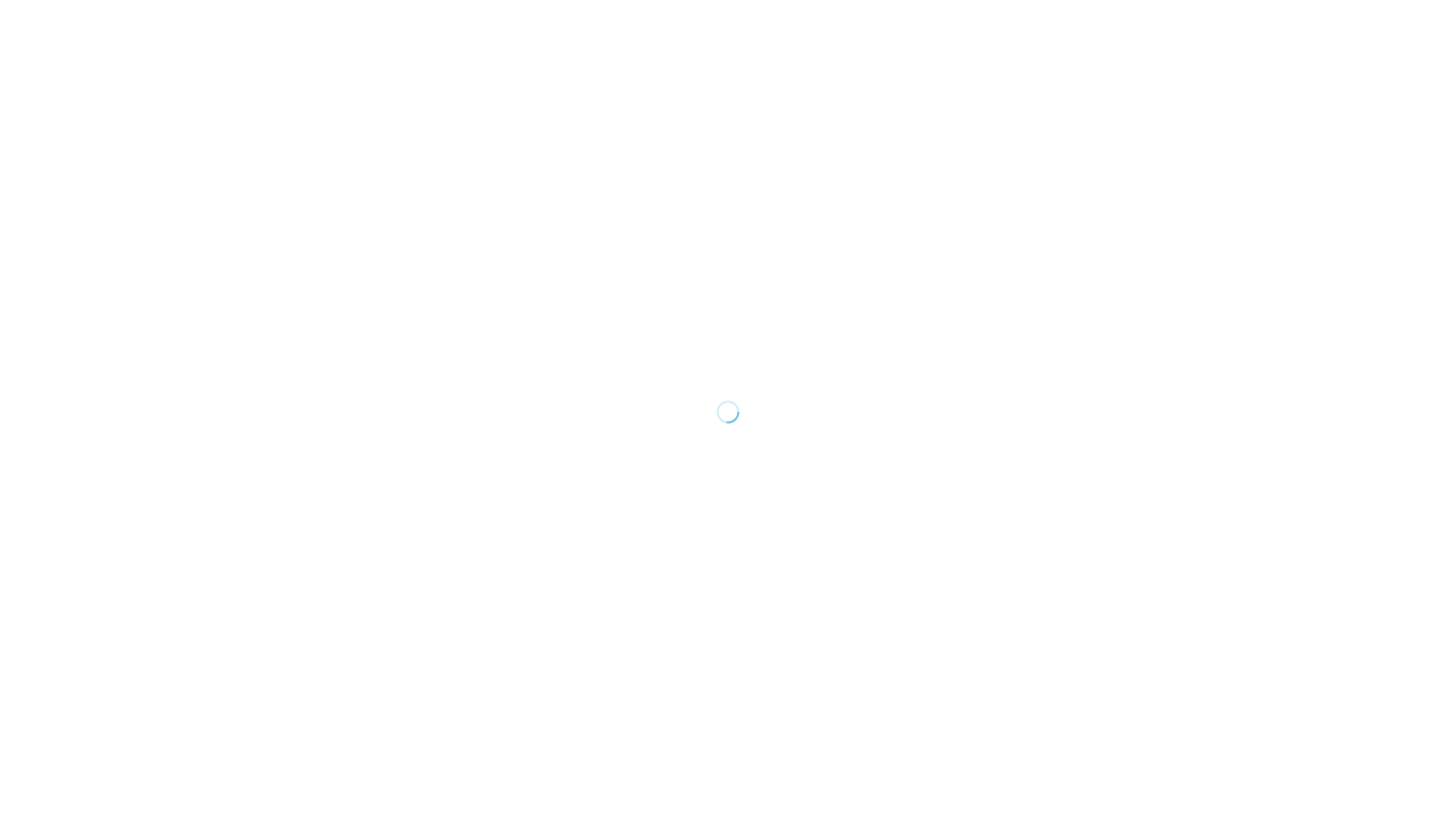 scroll, scrollTop: 0, scrollLeft: 0, axis: both 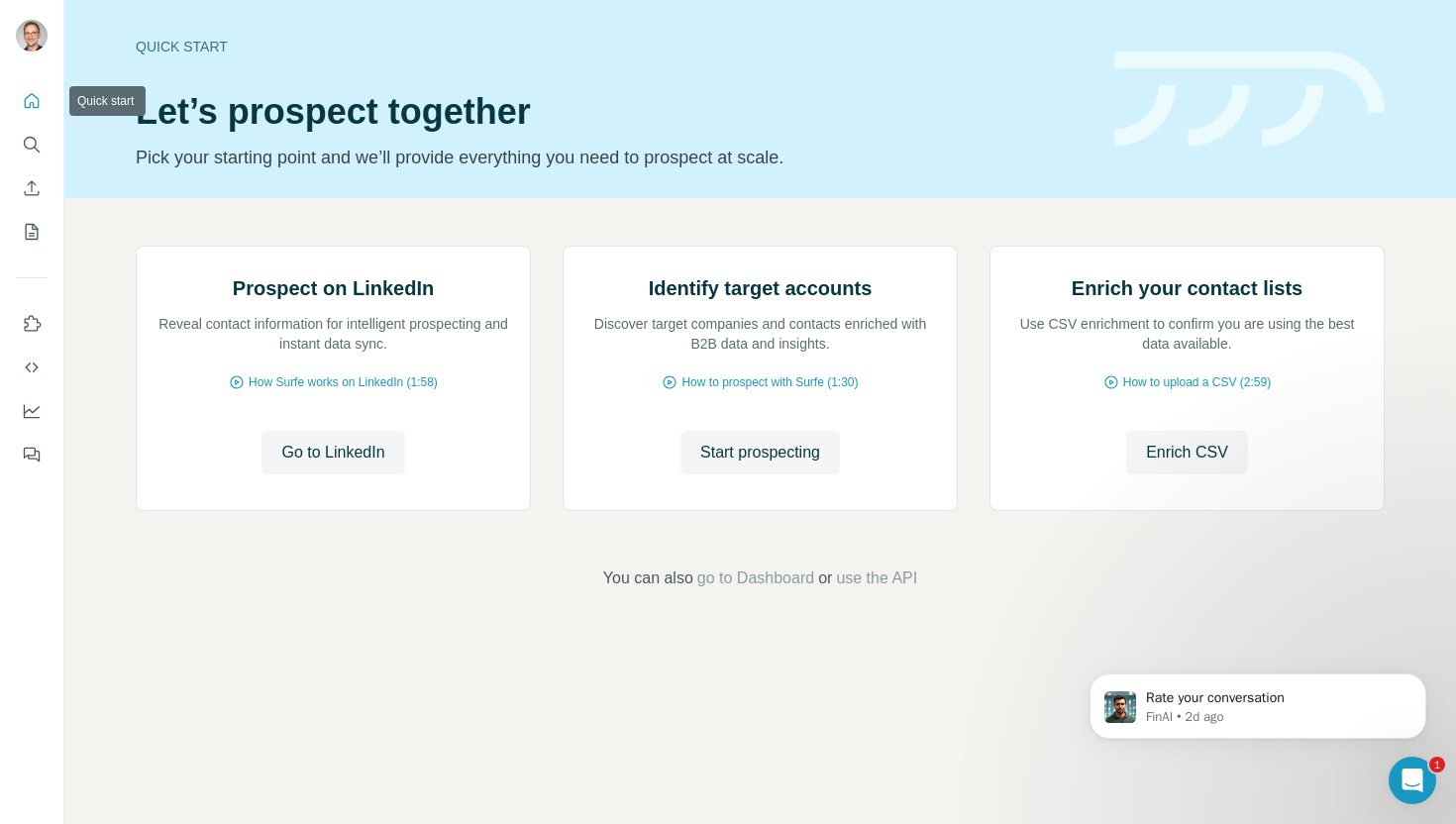 click 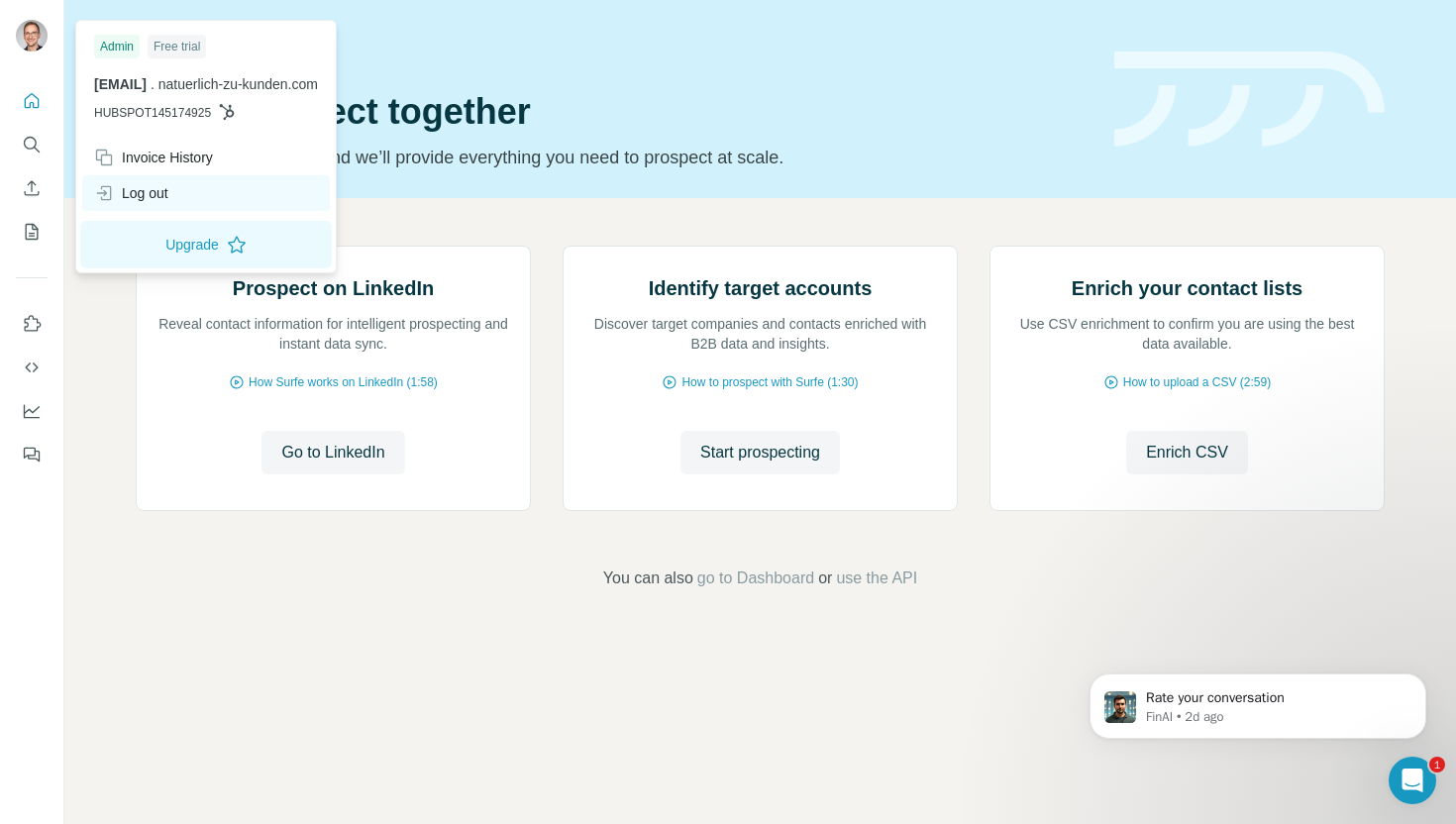 click on "Log out" at bounding box center (206, 193) 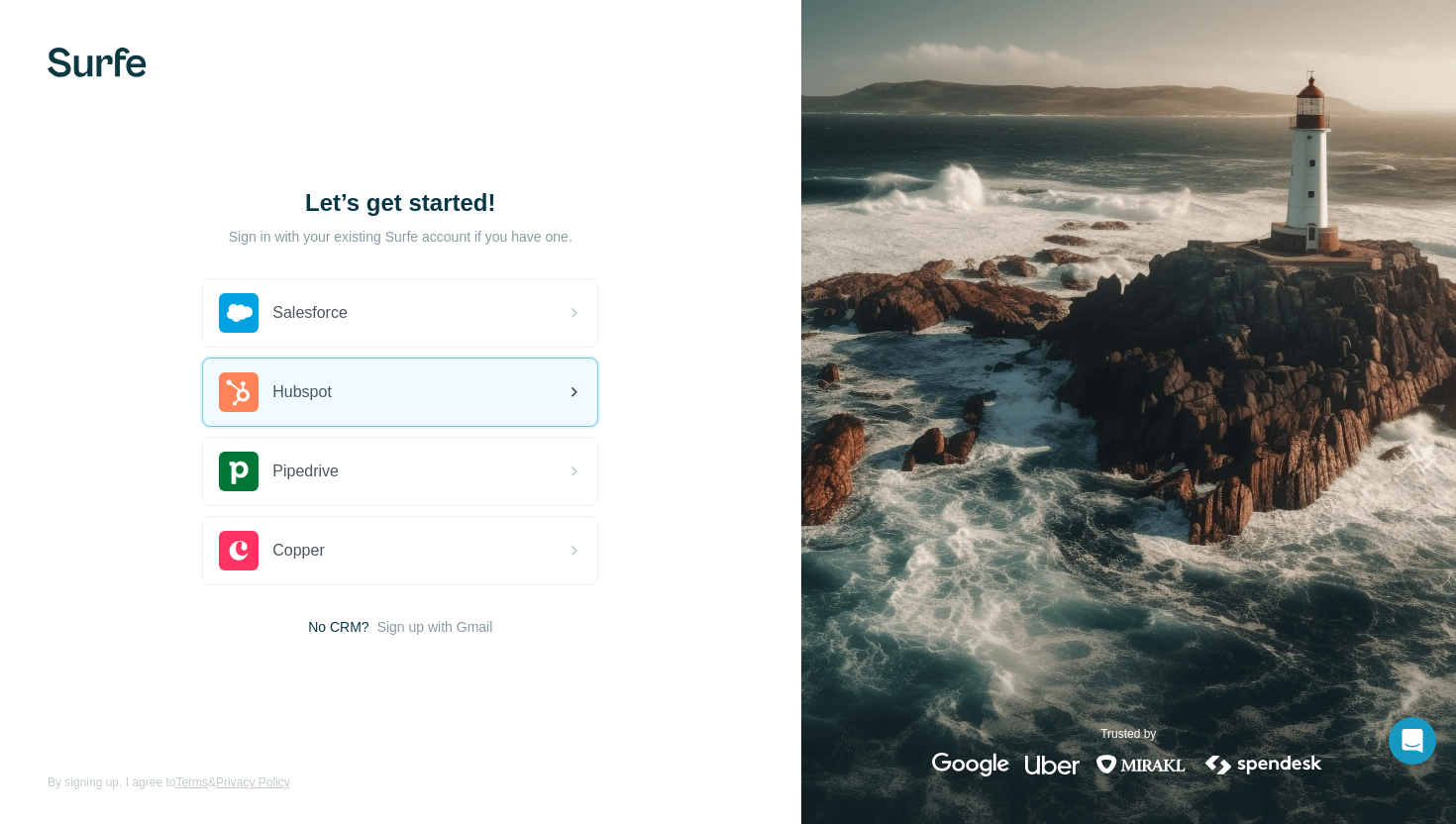 click on "Hubspot" at bounding box center [400, 392] 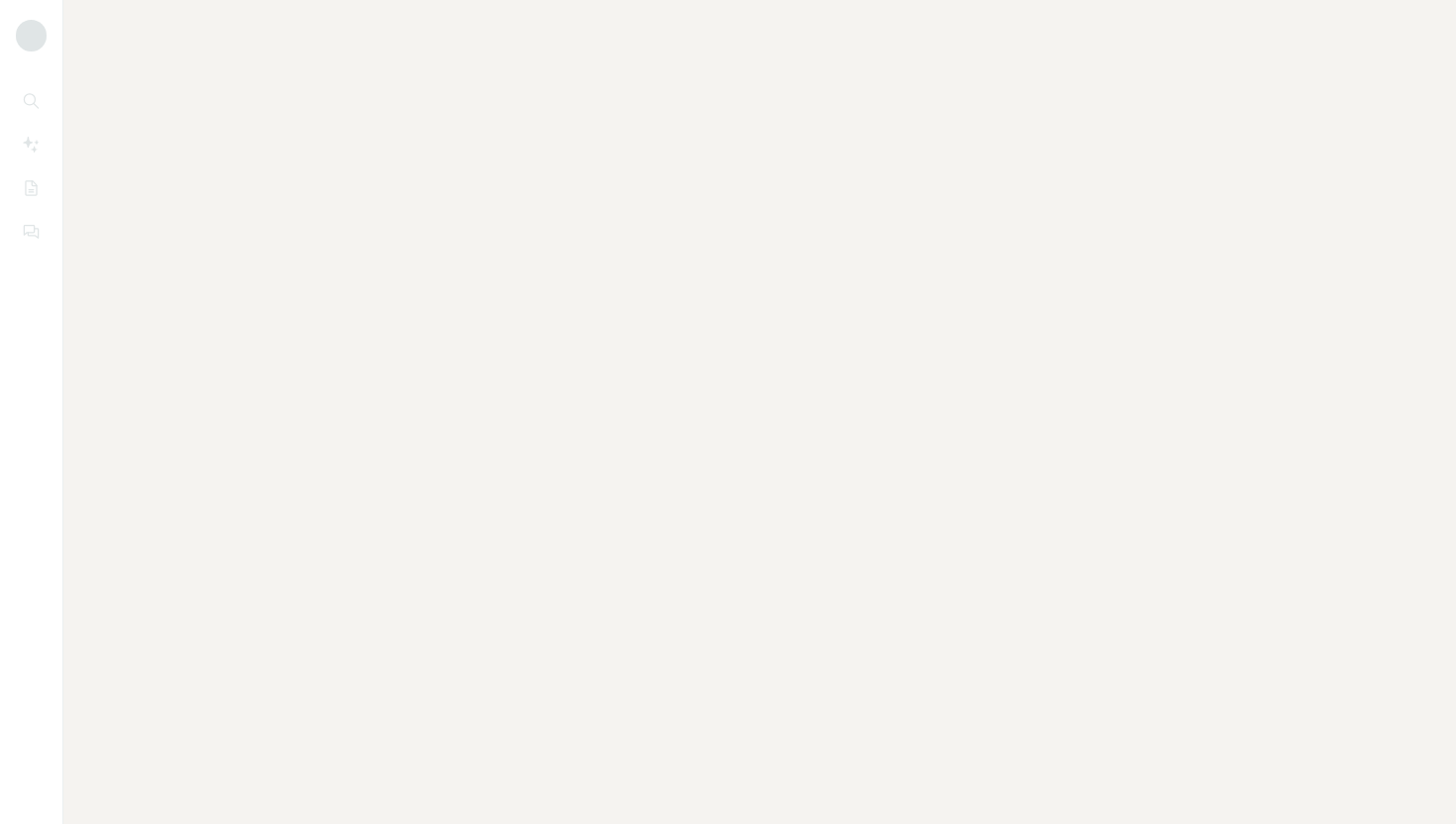 scroll, scrollTop: 0, scrollLeft: 0, axis: both 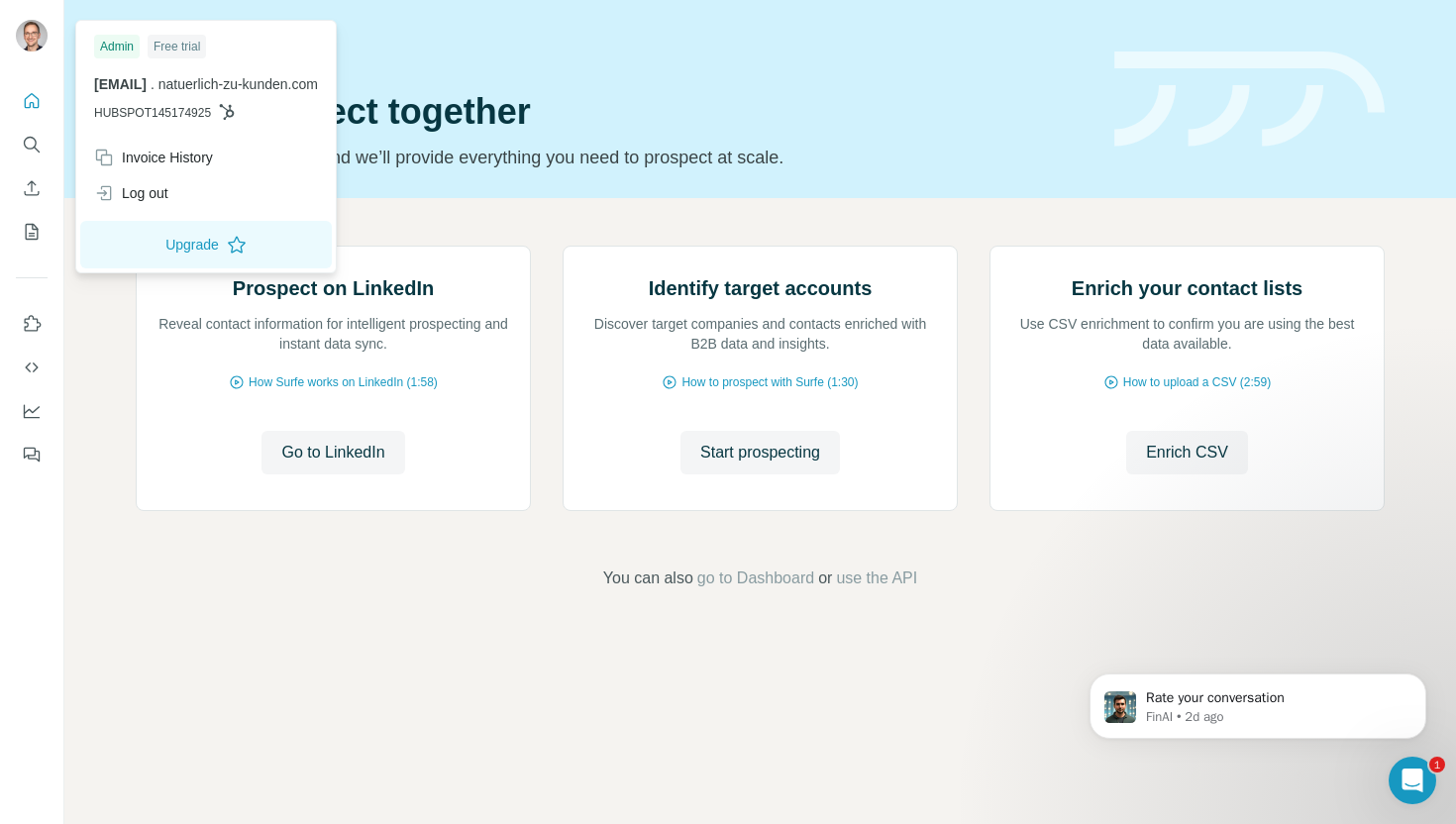 click on "[EMAIL]" at bounding box center [120, 84] 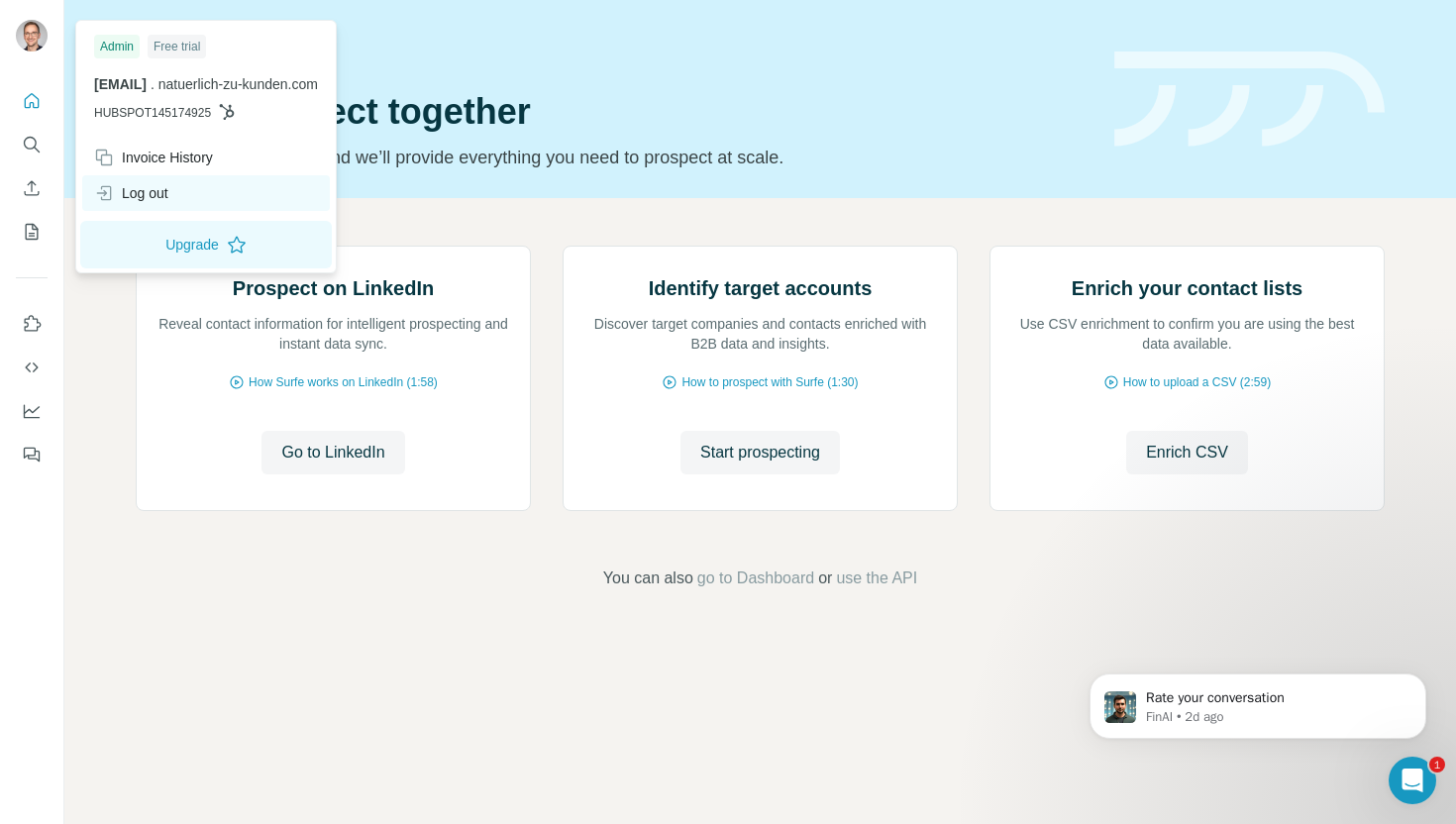click on "Log out" at bounding box center [206, 193] 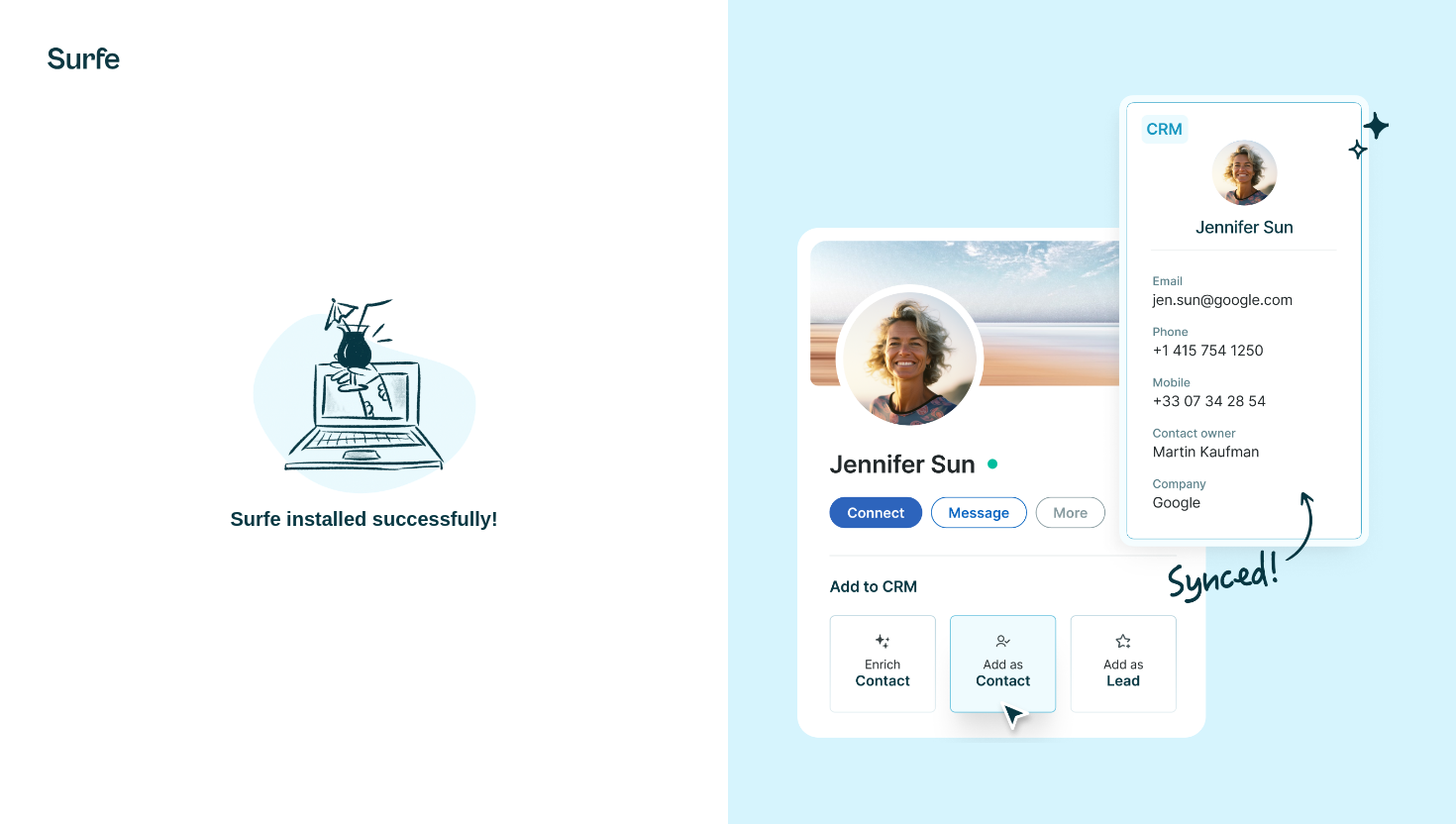 scroll, scrollTop: 0, scrollLeft: 0, axis: both 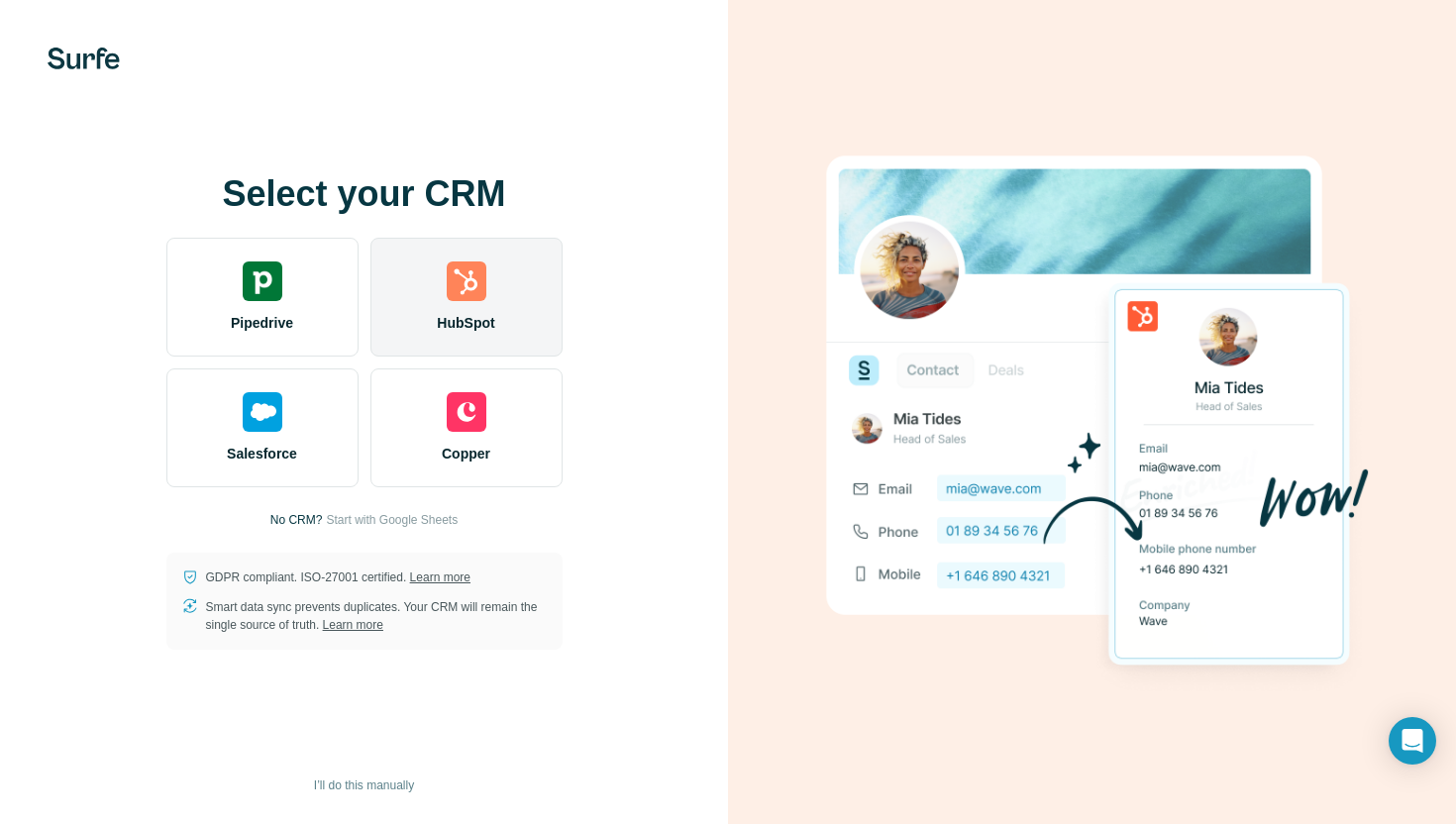 click on "HubSpot" at bounding box center (467, 297) 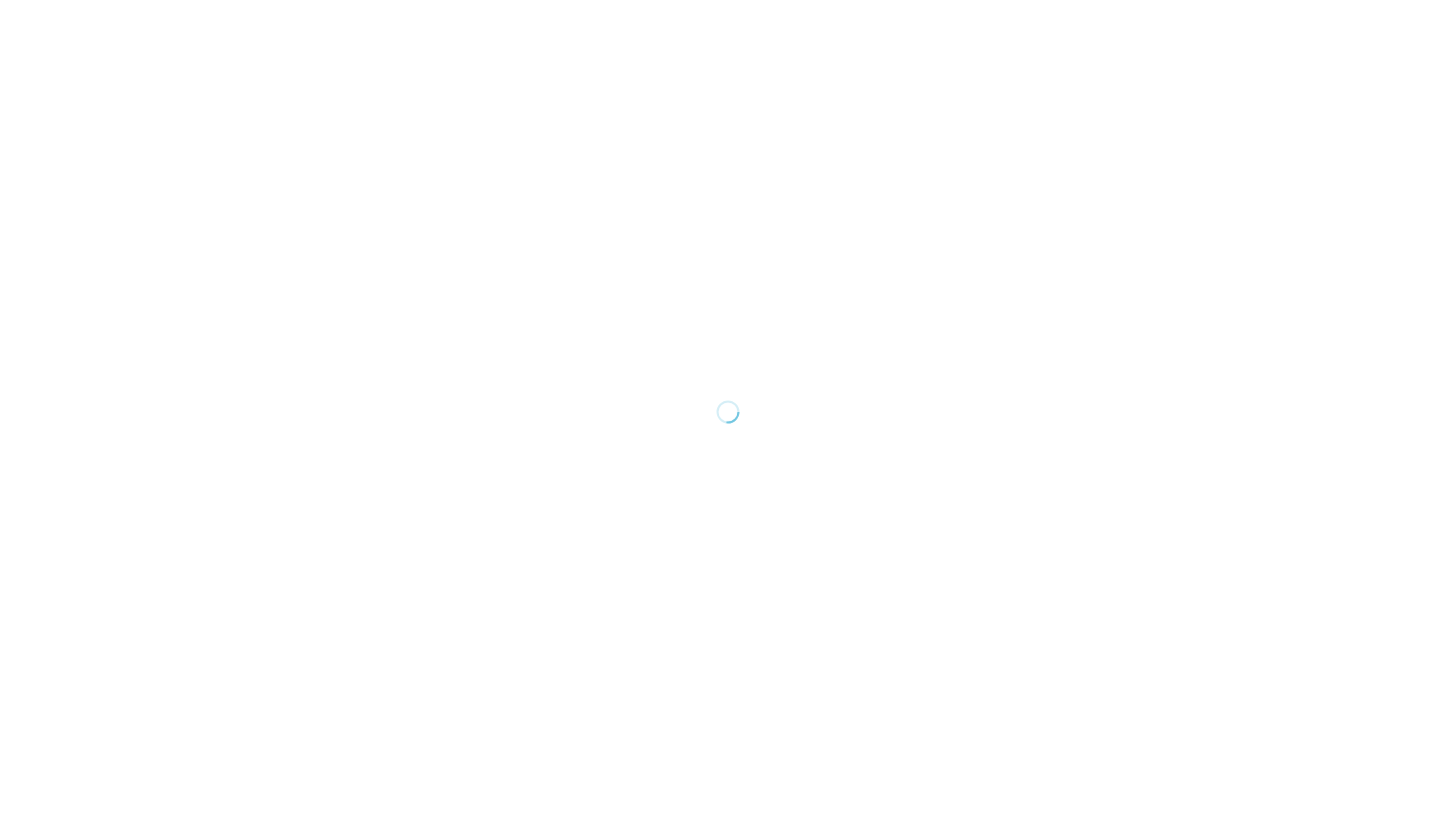 scroll, scrollTop: 0, scrollLeft: 0, axis: both 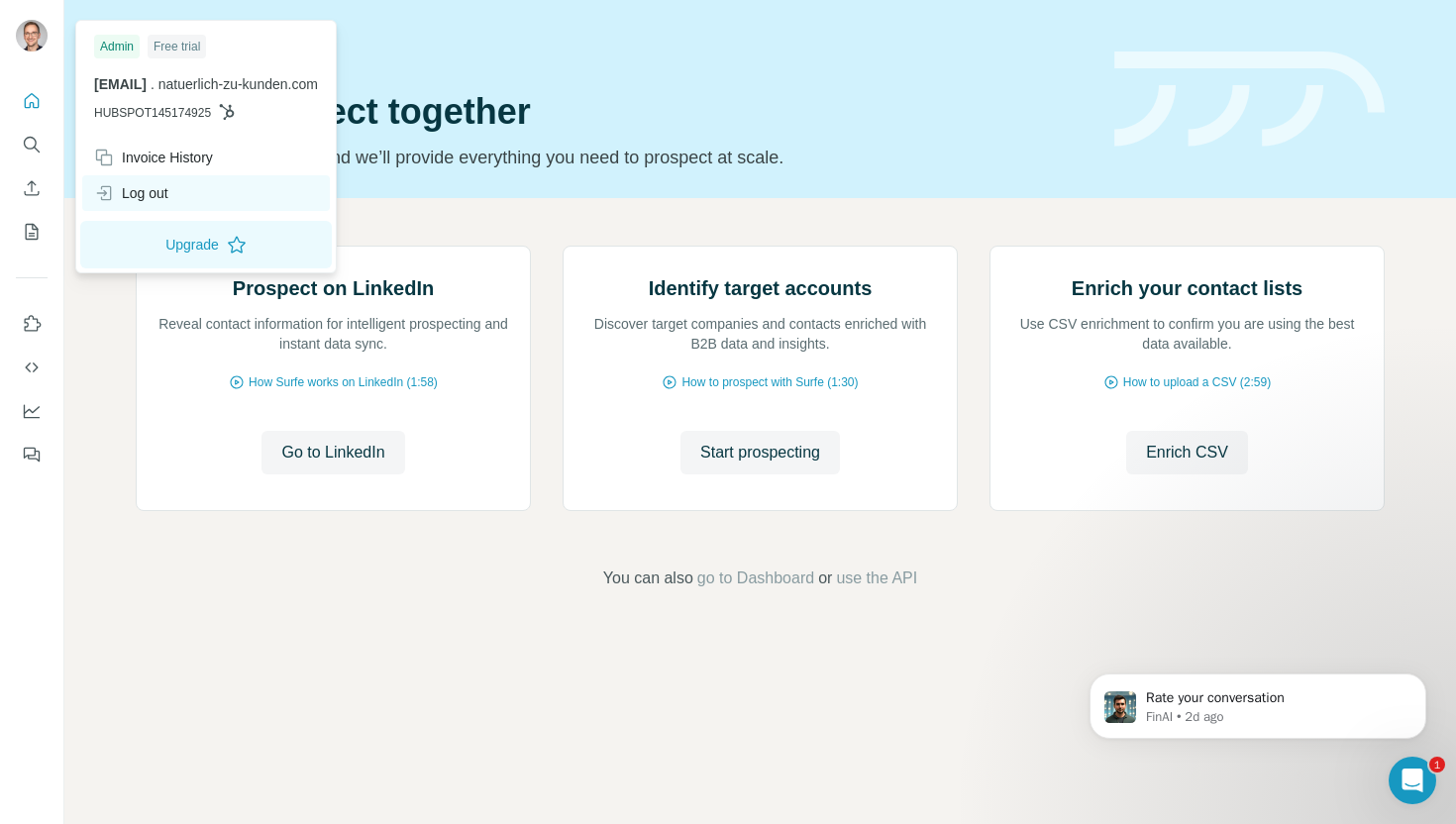 click on "Log out" at bounding box center (131, 193) 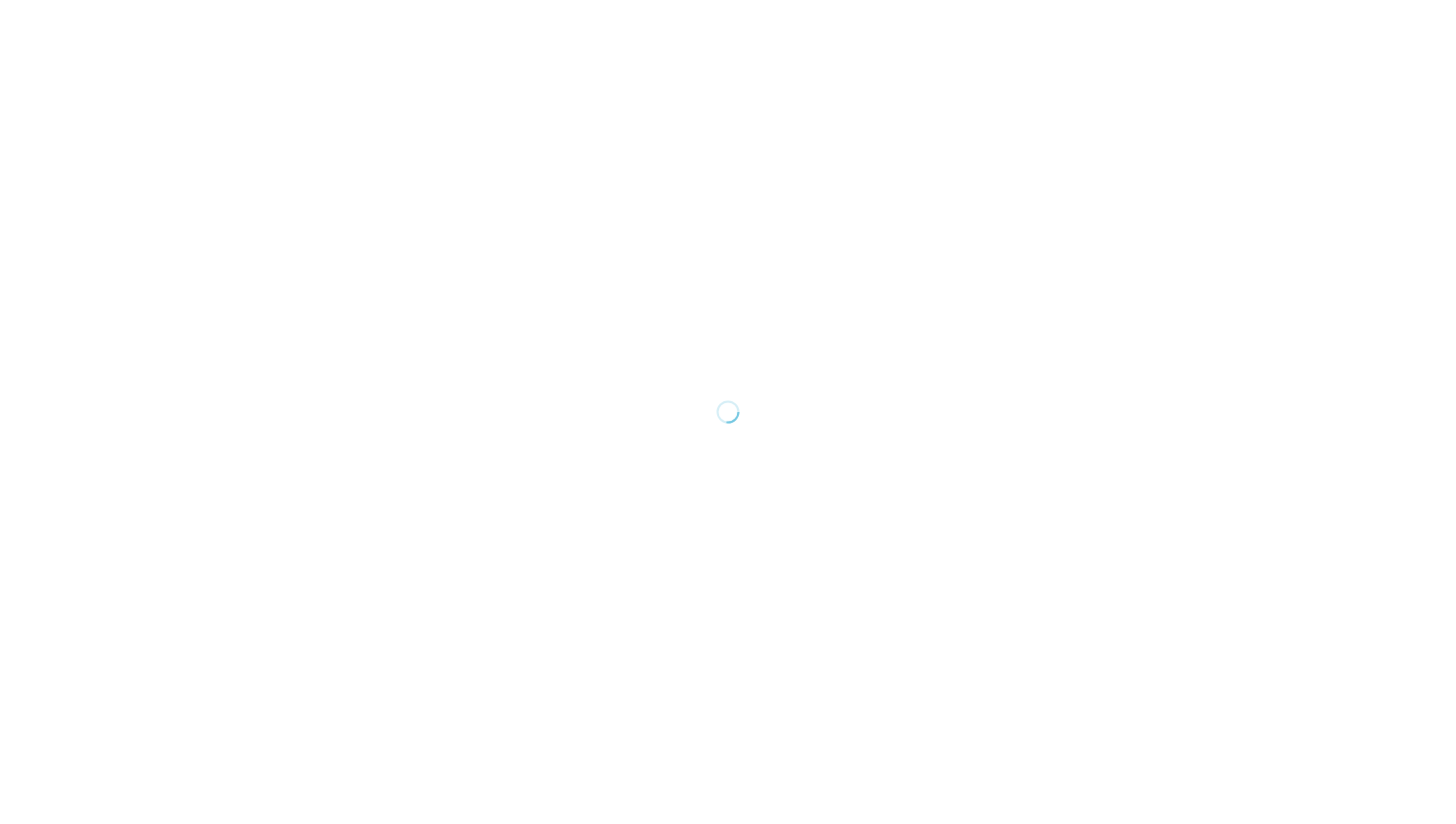 scroll, scrollTop: 0, scrollLeft: 0, axis: both 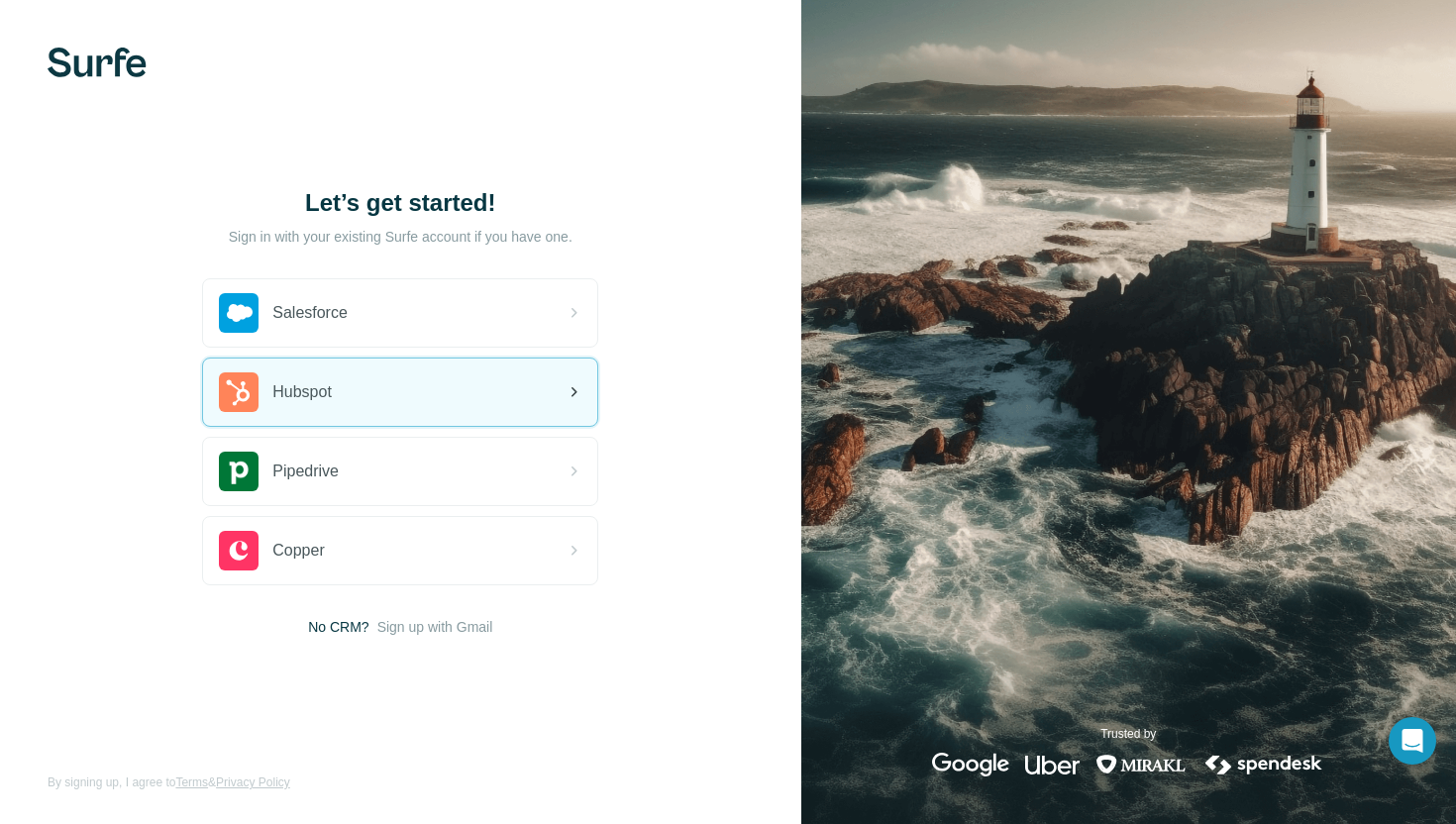 click on "Hubspot" at bounding box center [400, 392] 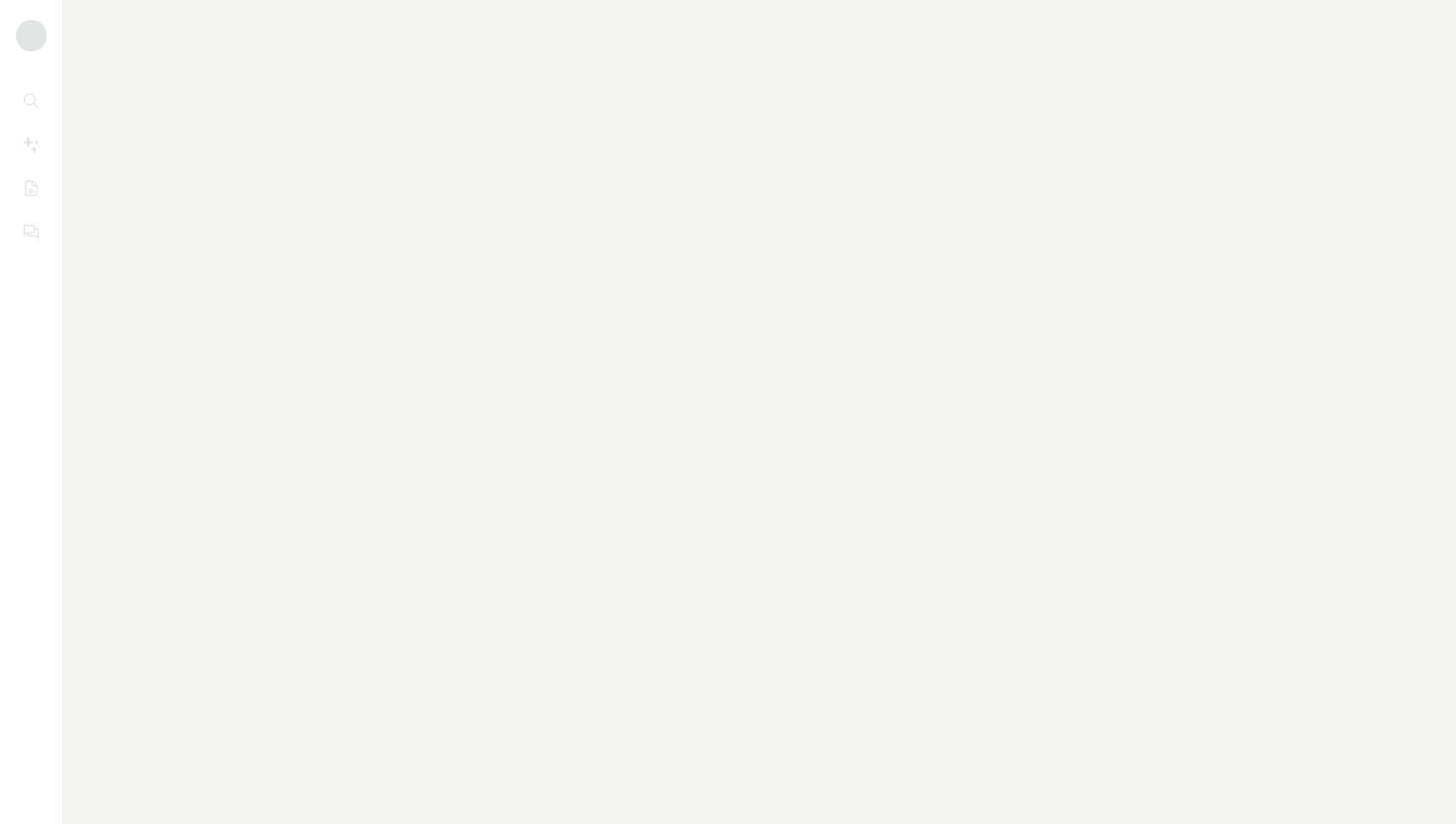 scroll, scrollTop: 0, scrollLeft: 0, axis: both 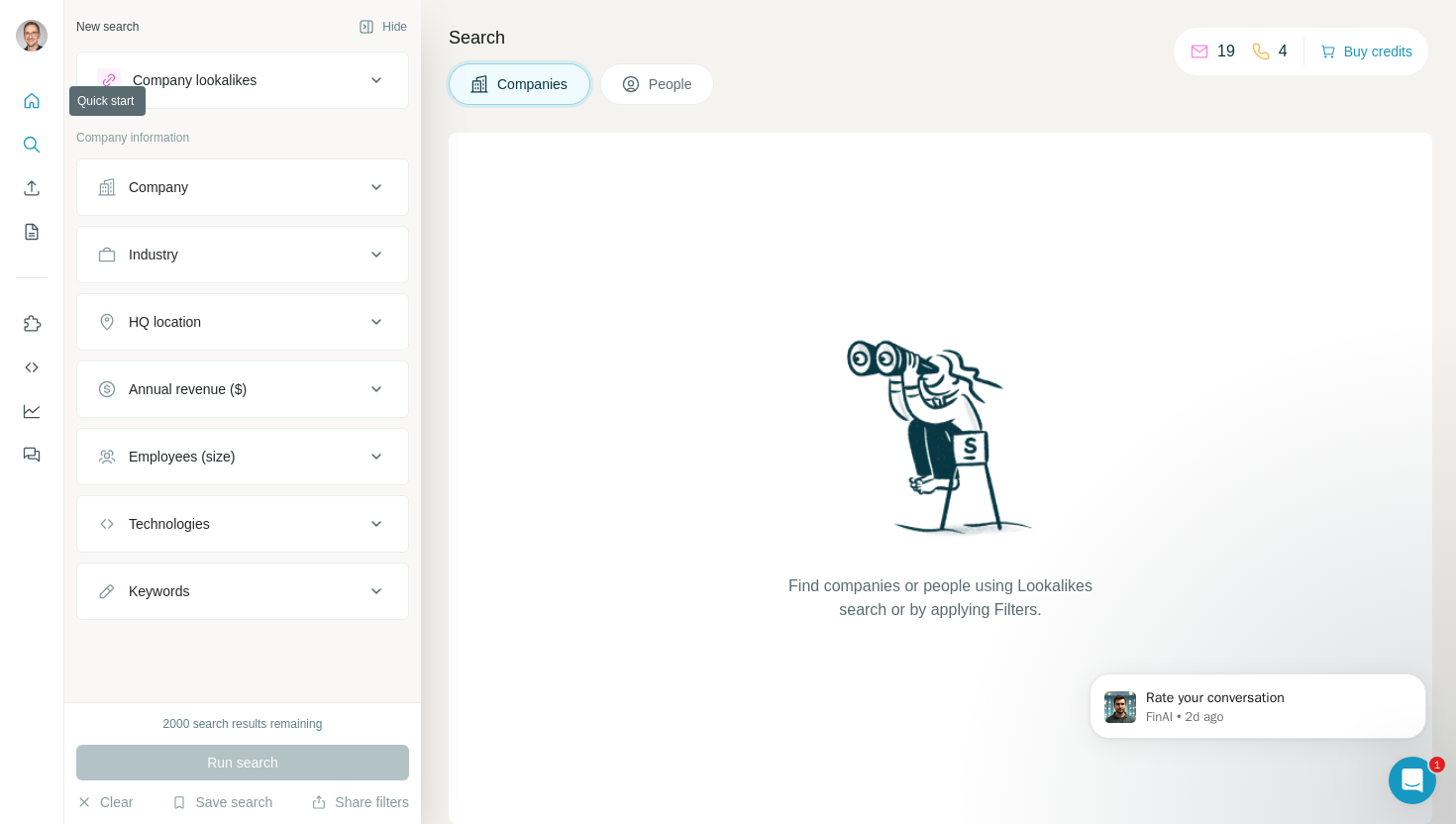 click 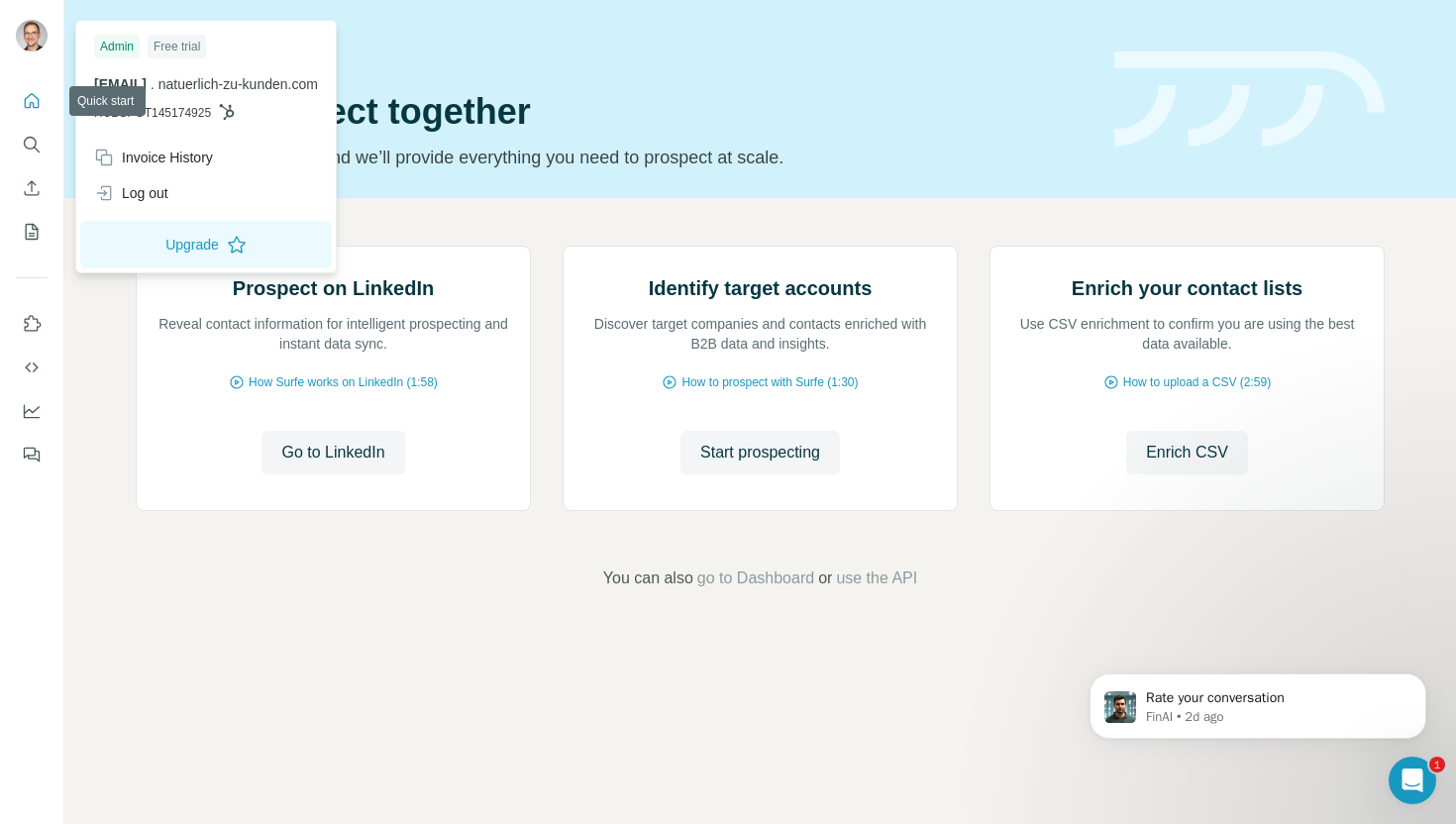 click at bounding box center (32, 36) 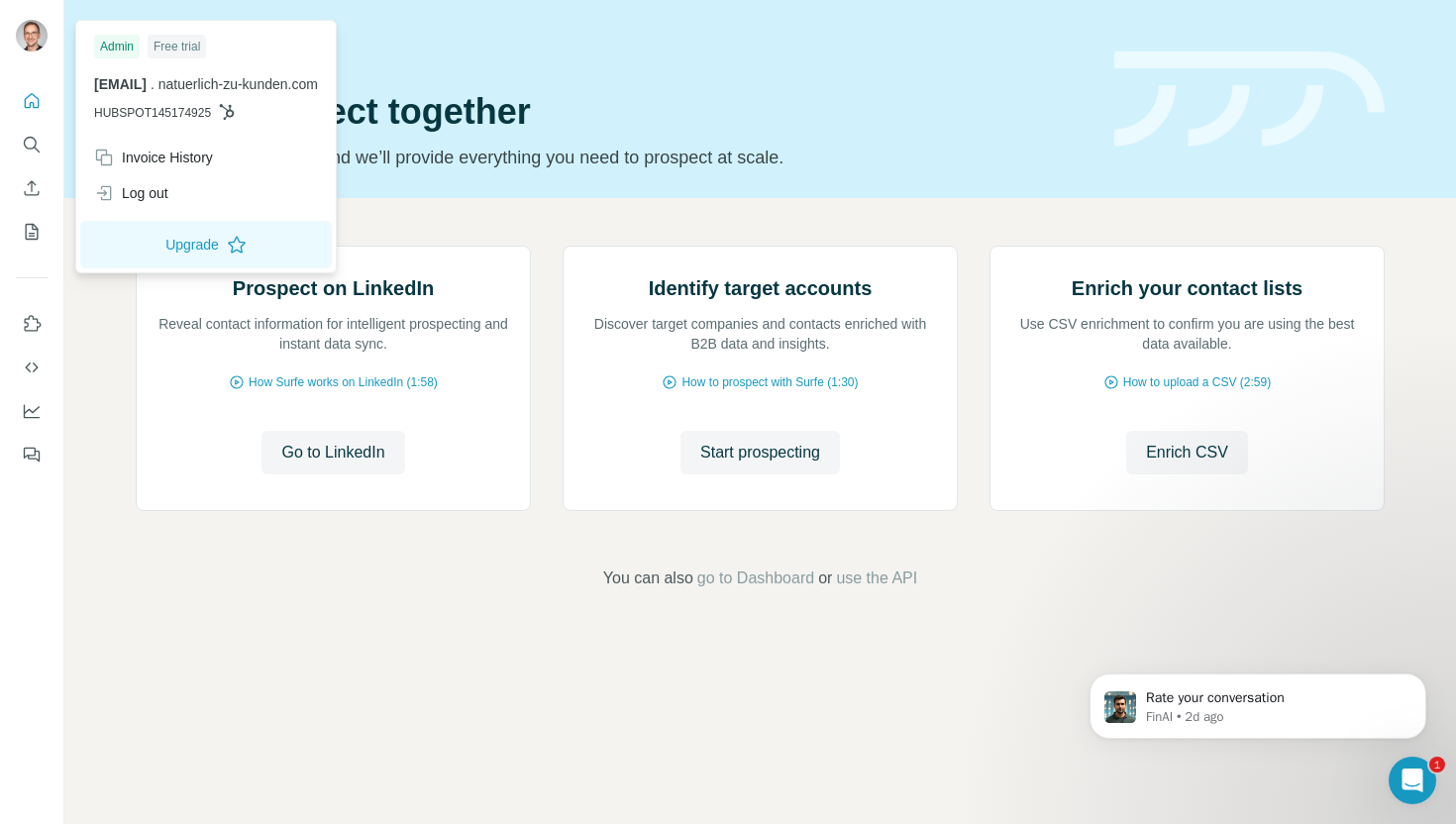click at bounding box center [32, 36] 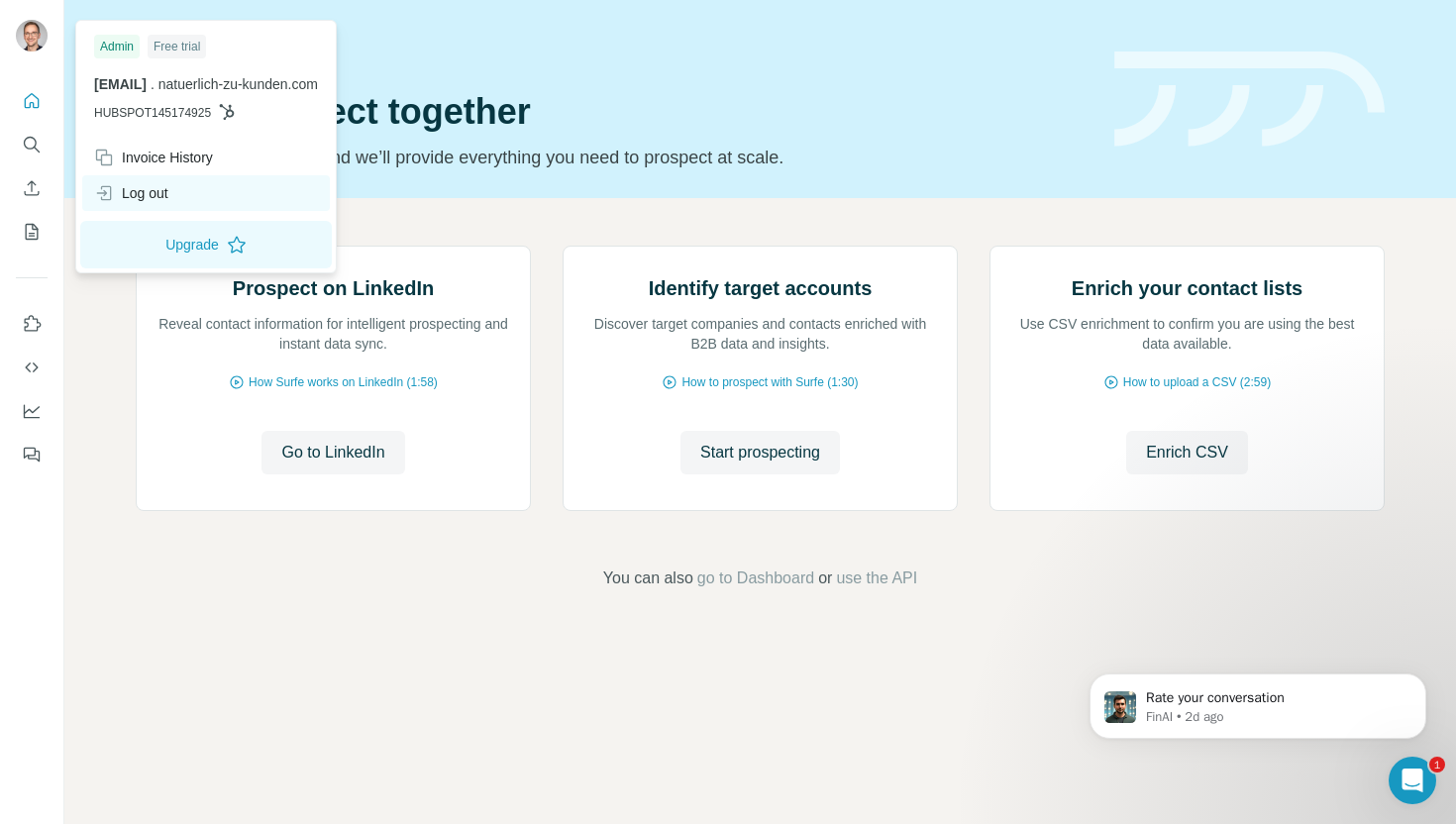 click on "Log out" at bounding box center [206, 193] 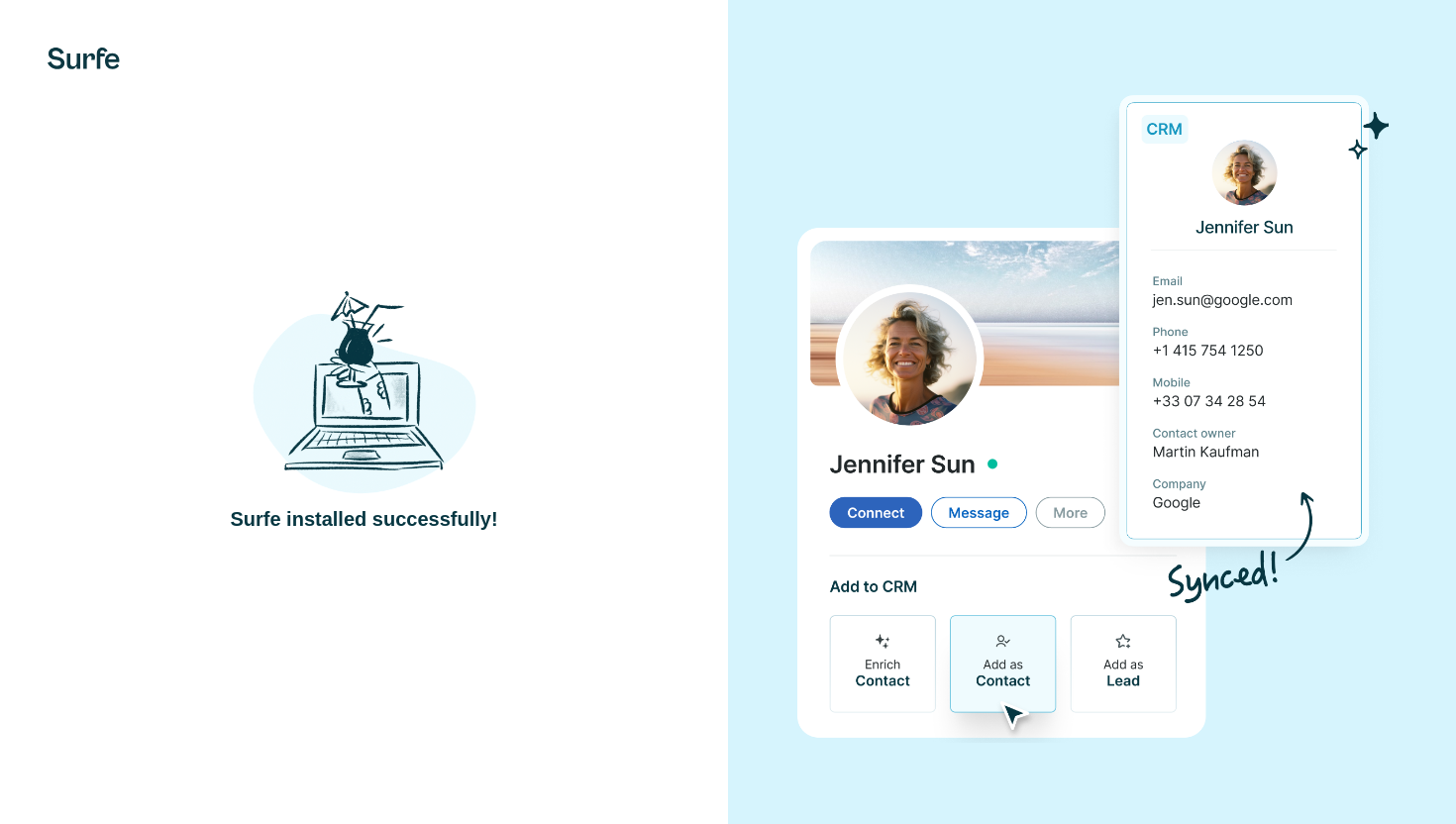 scroll, scrollTop: 0, scrollLeft: 0, axis: both 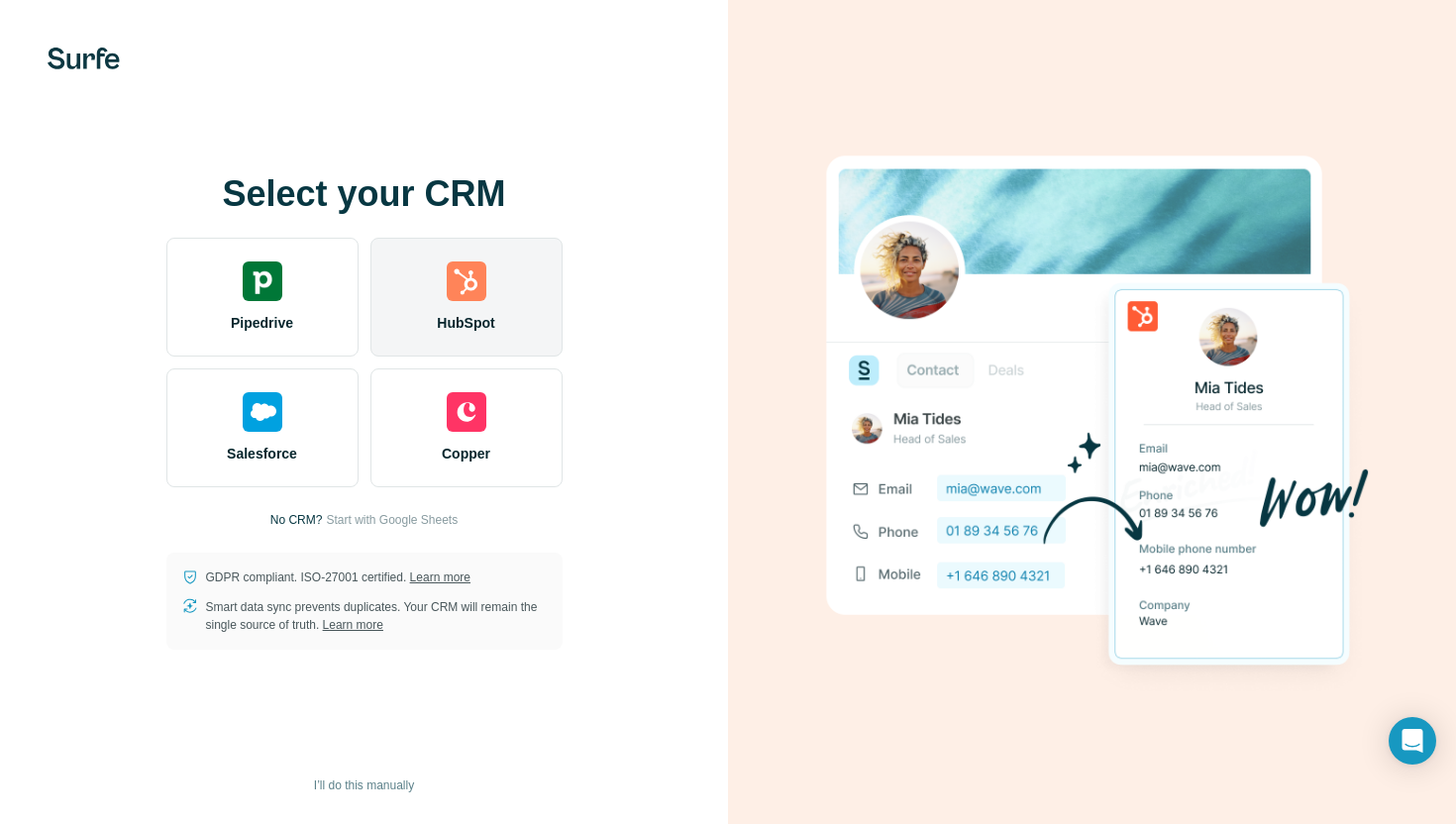 click at bounding box center [467, 281] 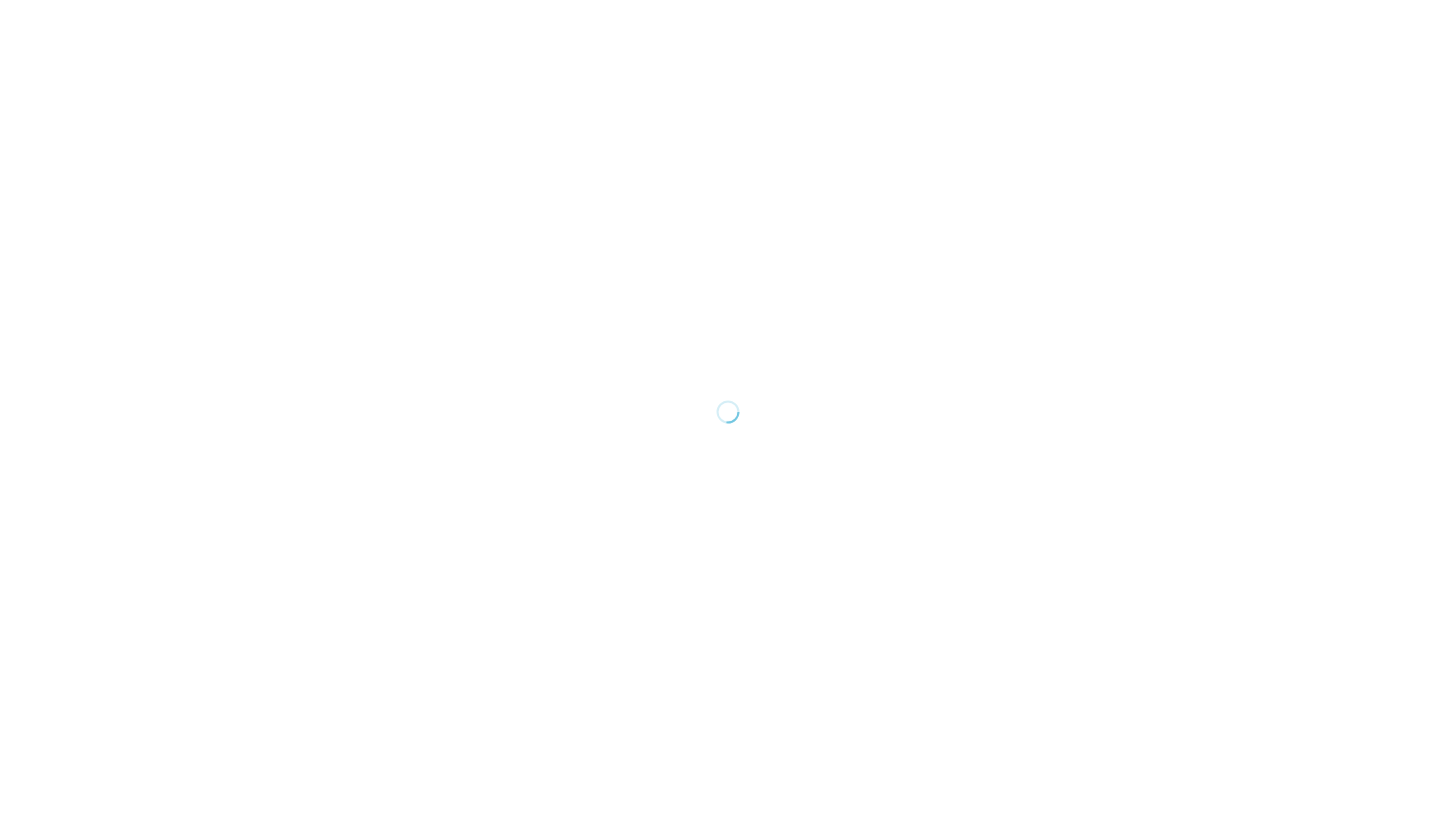 scroll, scrollTop: 0, scrollLeft: 0, axis: both 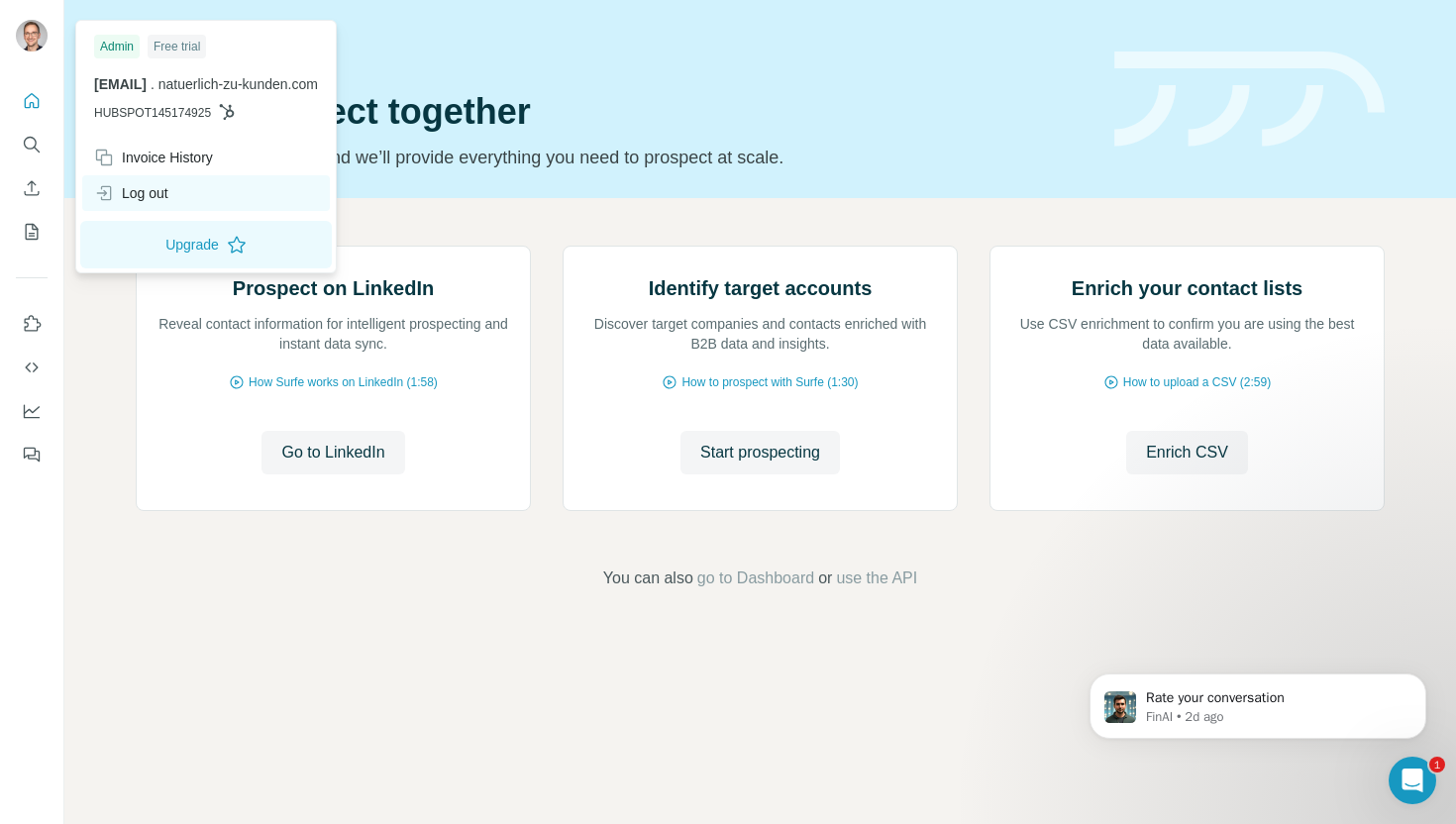 click on "Log out" at bounding box center (131, 193) 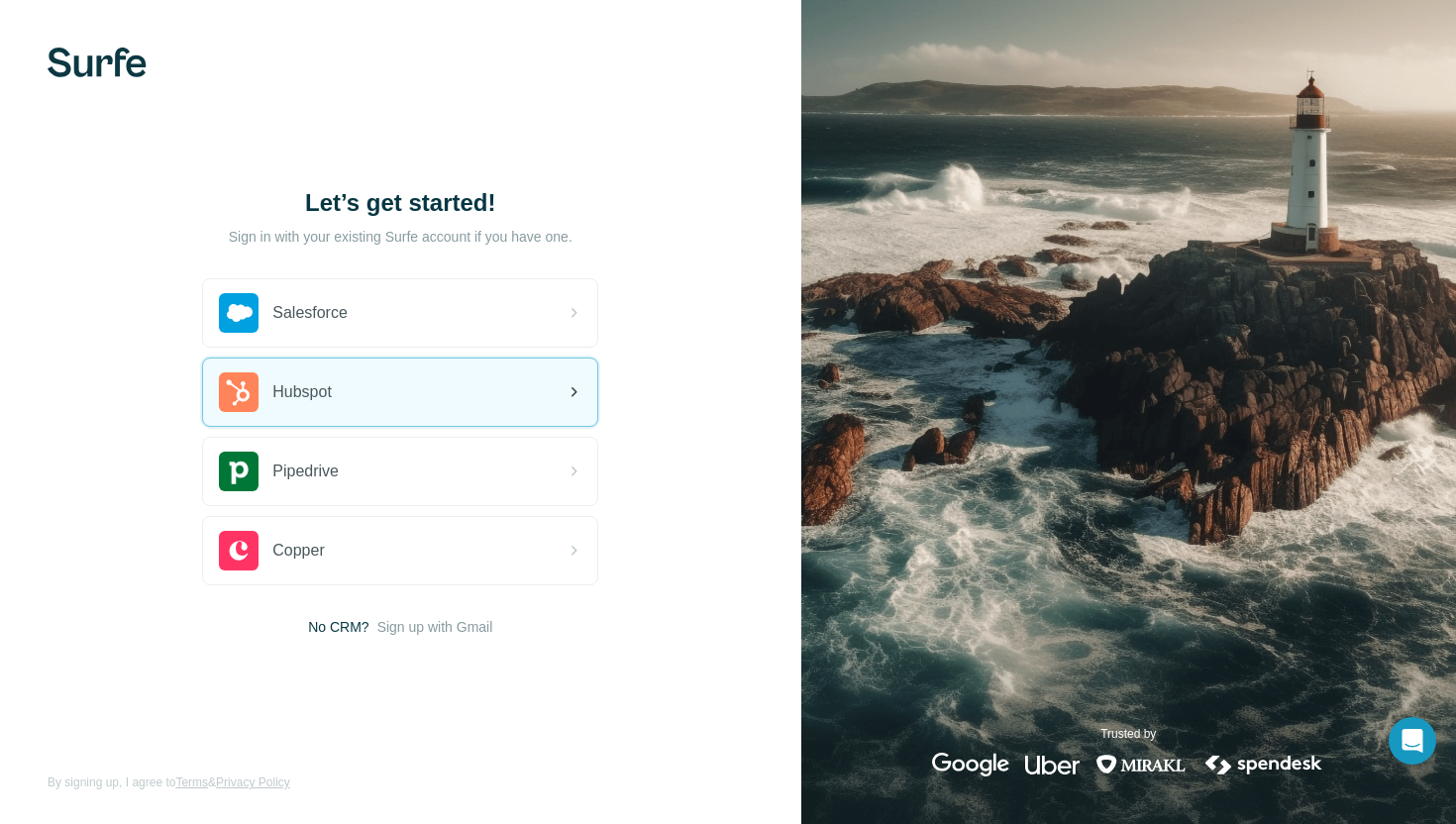 click on "Hubspot" at bounding box center [400, 392] 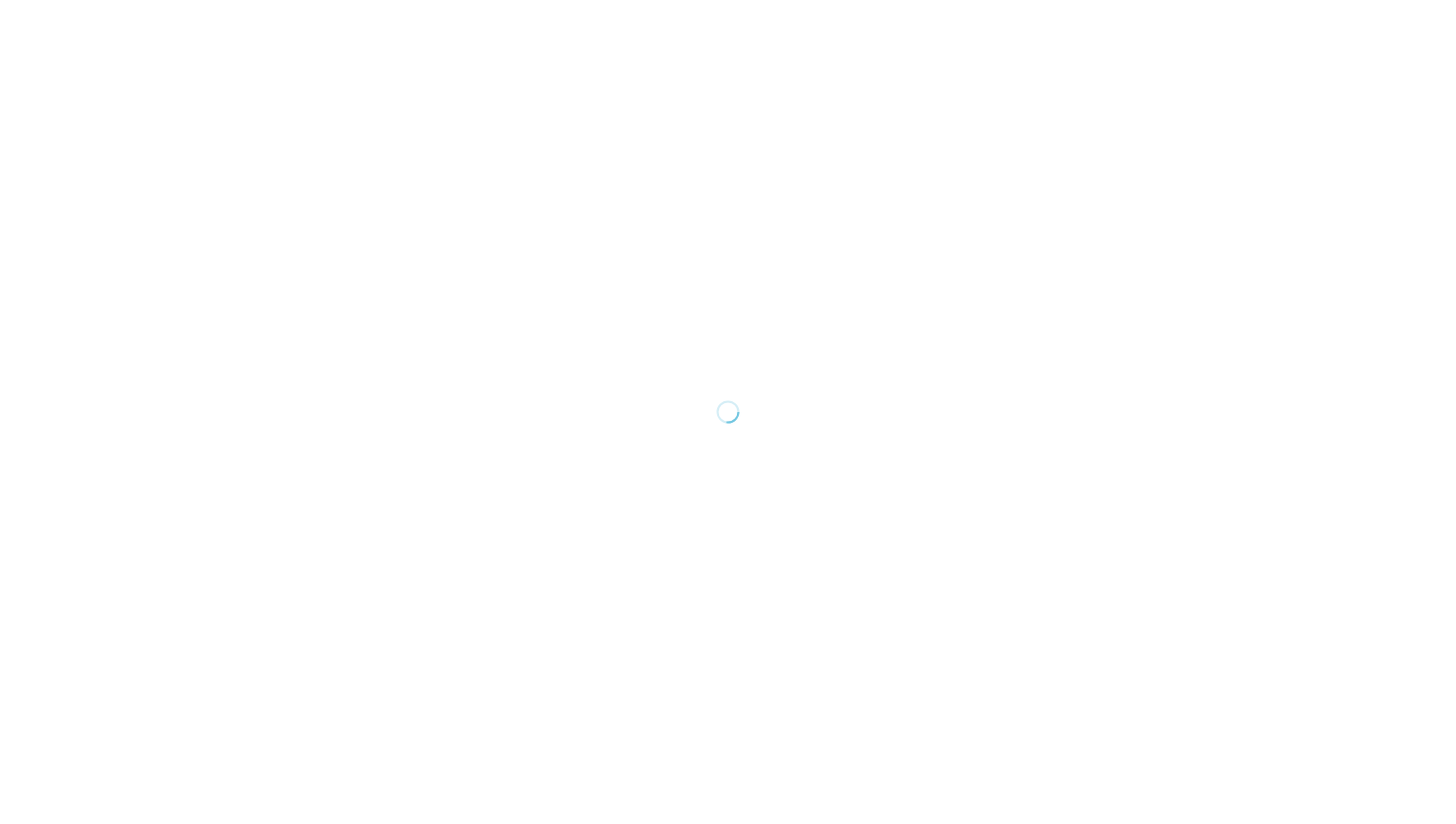 scroll, scrollTop: 0, scrollLeft: 0, axis: both 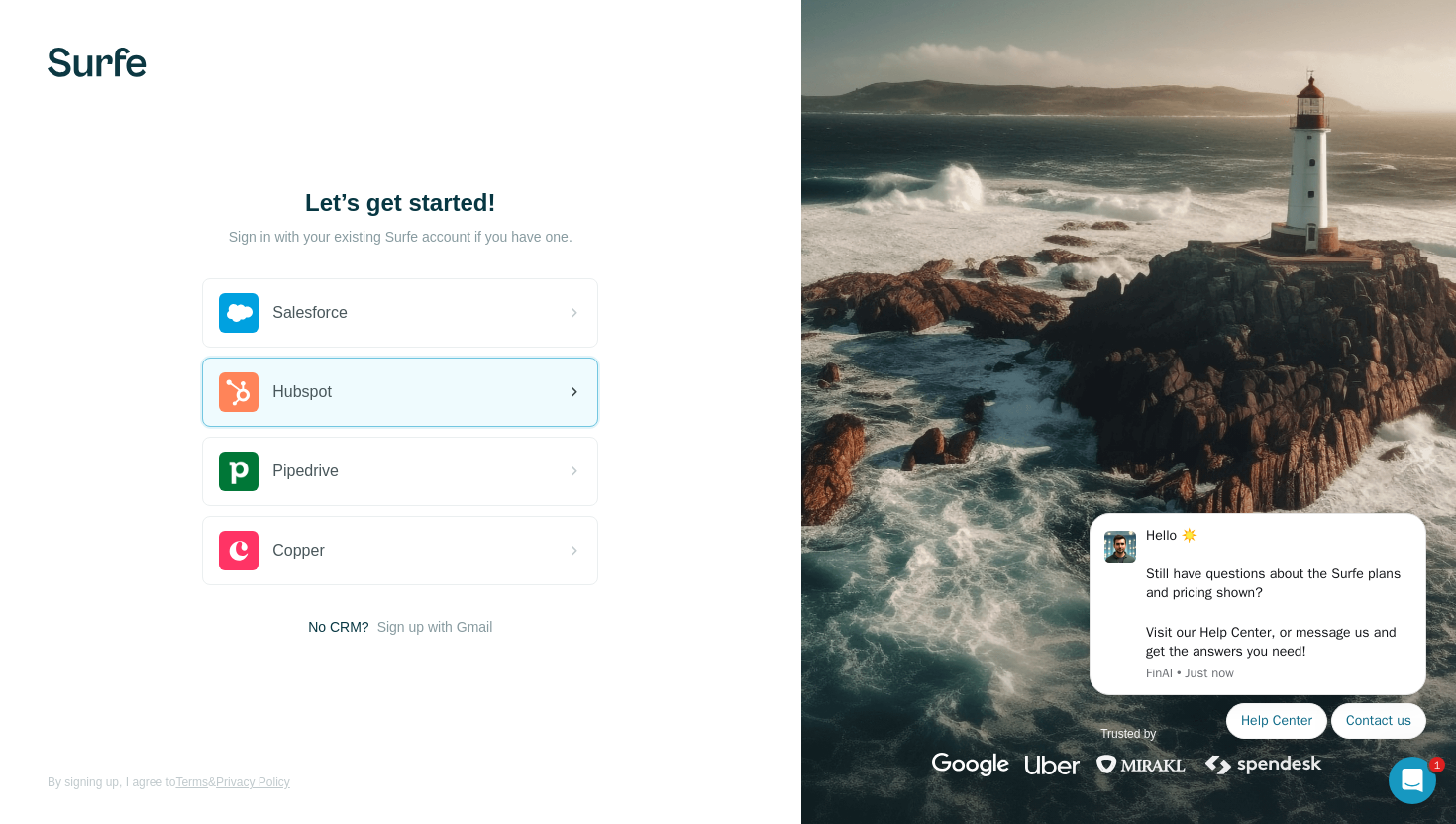click on "Hubspot" at bounding box center [400, 392] 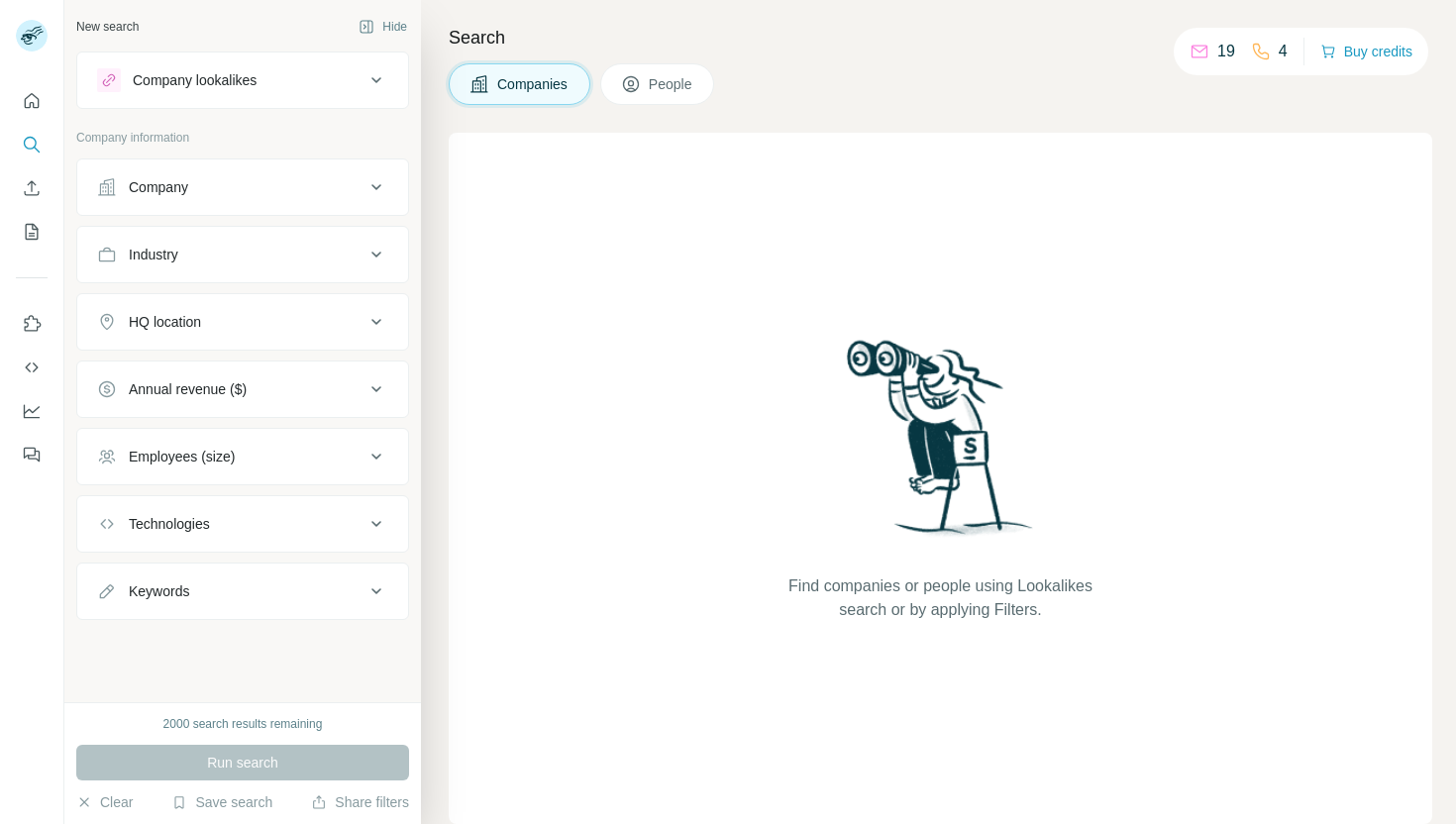scroll, scrollTop: 0, scrollLeft: 0, axis: both 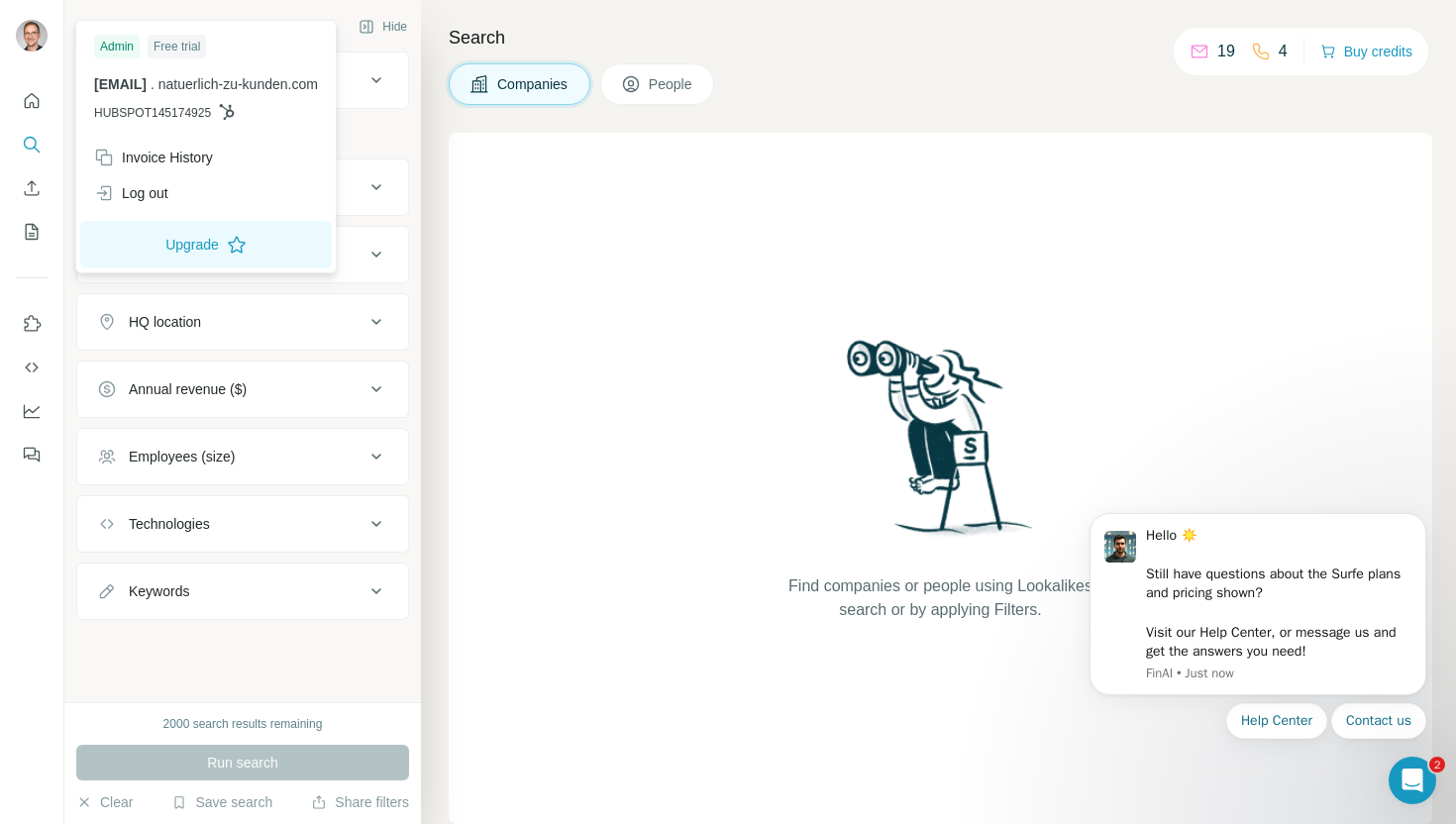 click at bounding box center (32, 36) 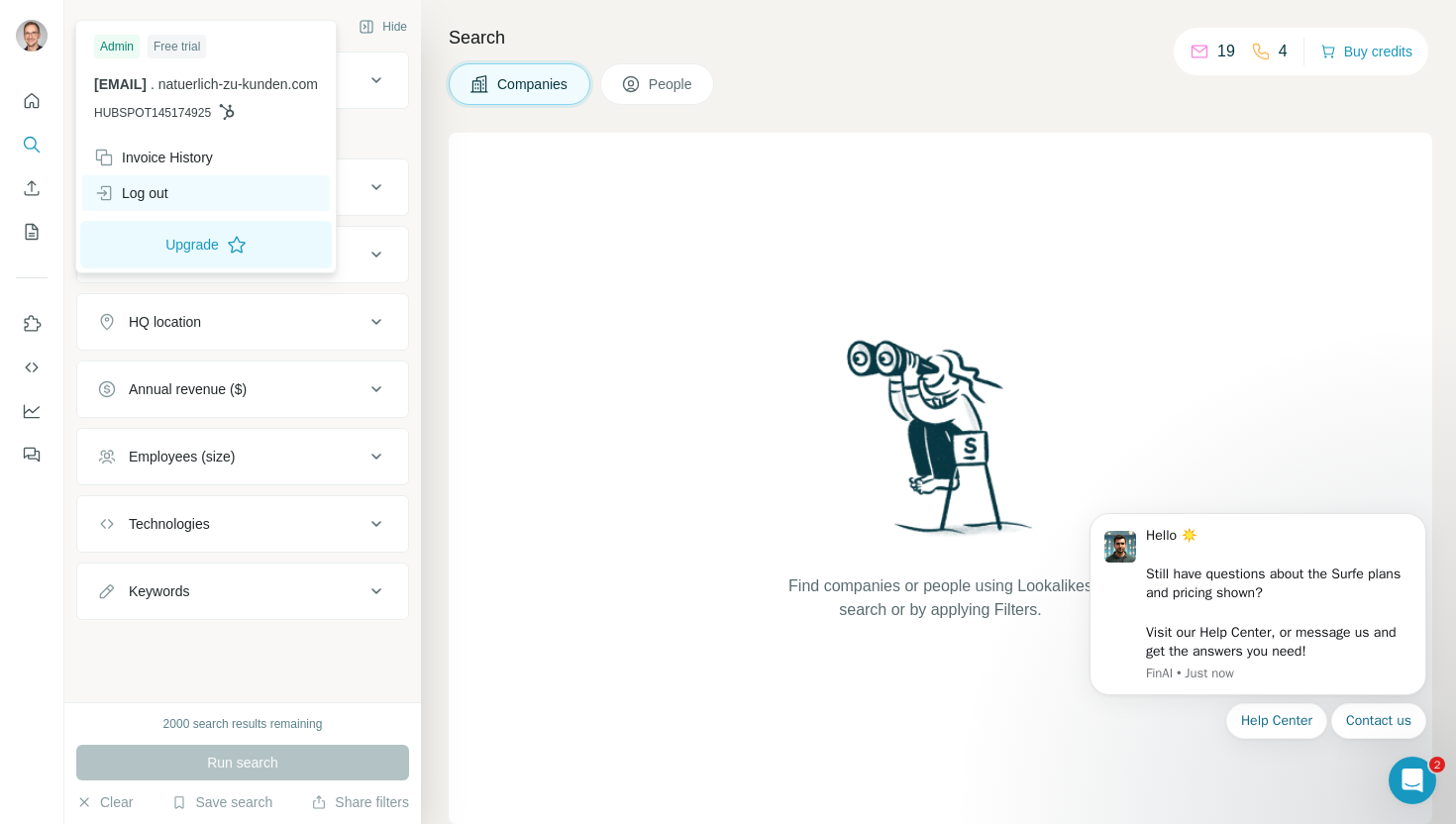click on "Log out" at bounding box center (131, 193) 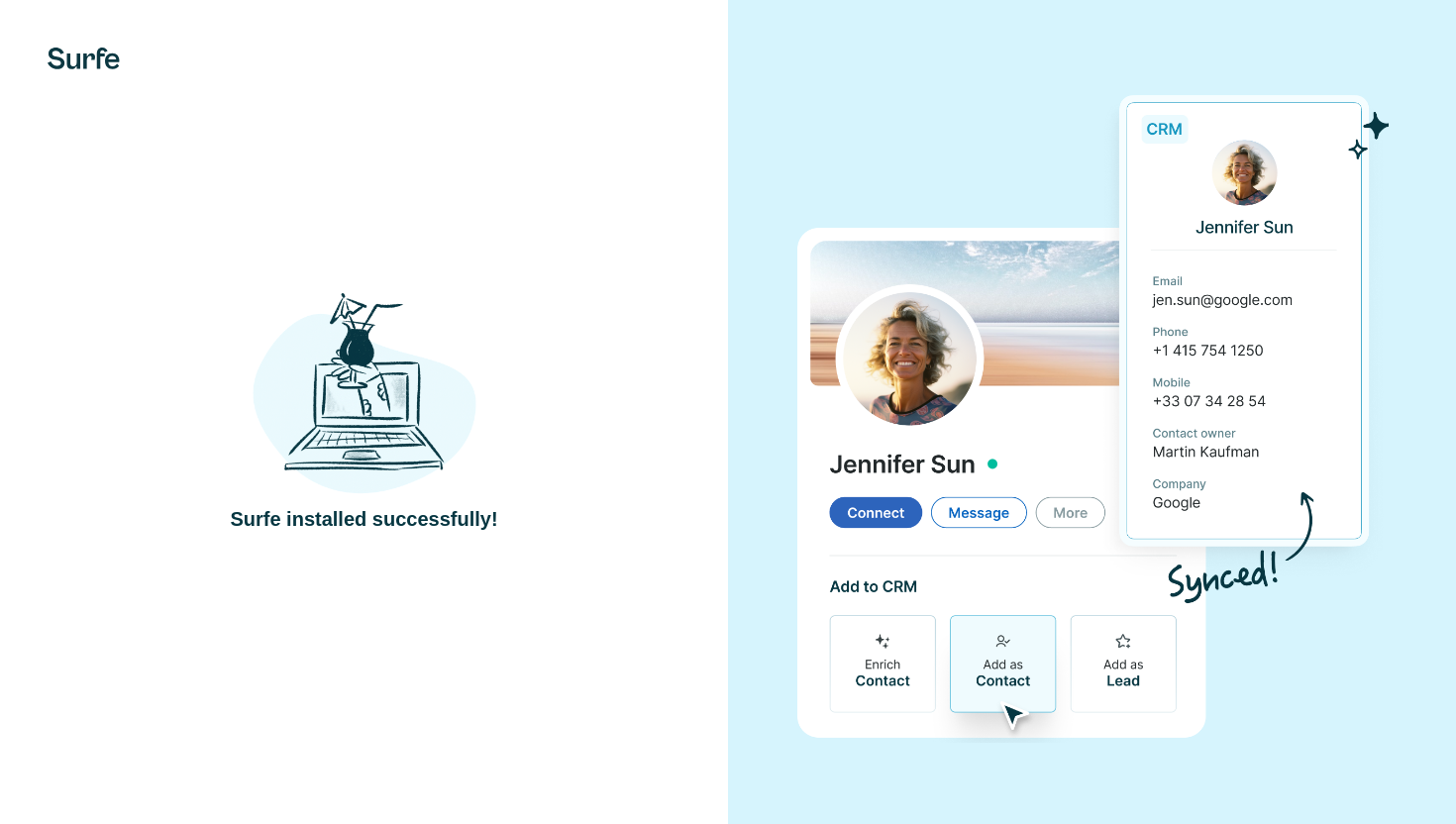 scroll, scrollTop: 0, scrollLeft: 0, axis: both 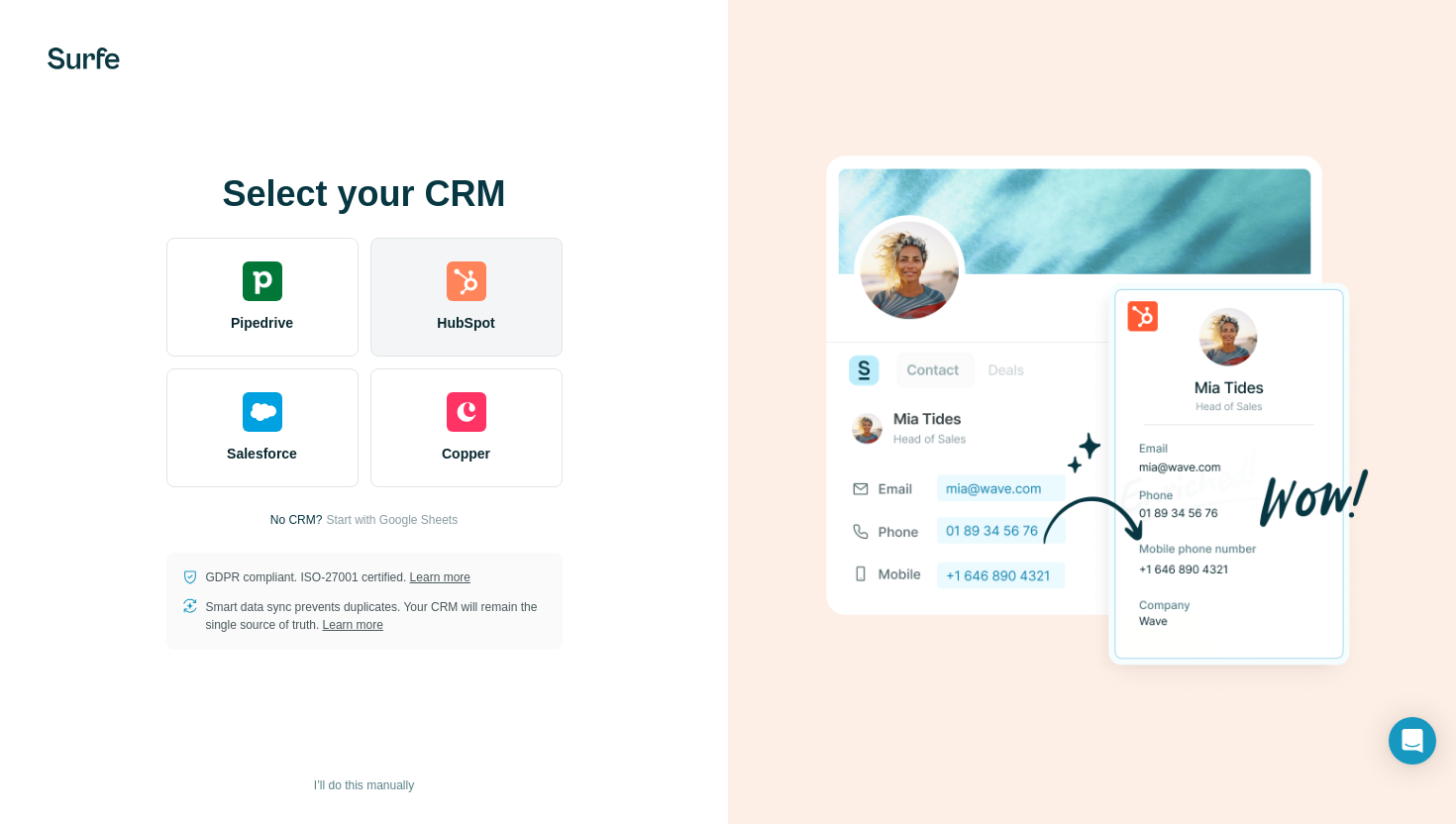 click on "HubSpot" at bounding box center [467, 297] 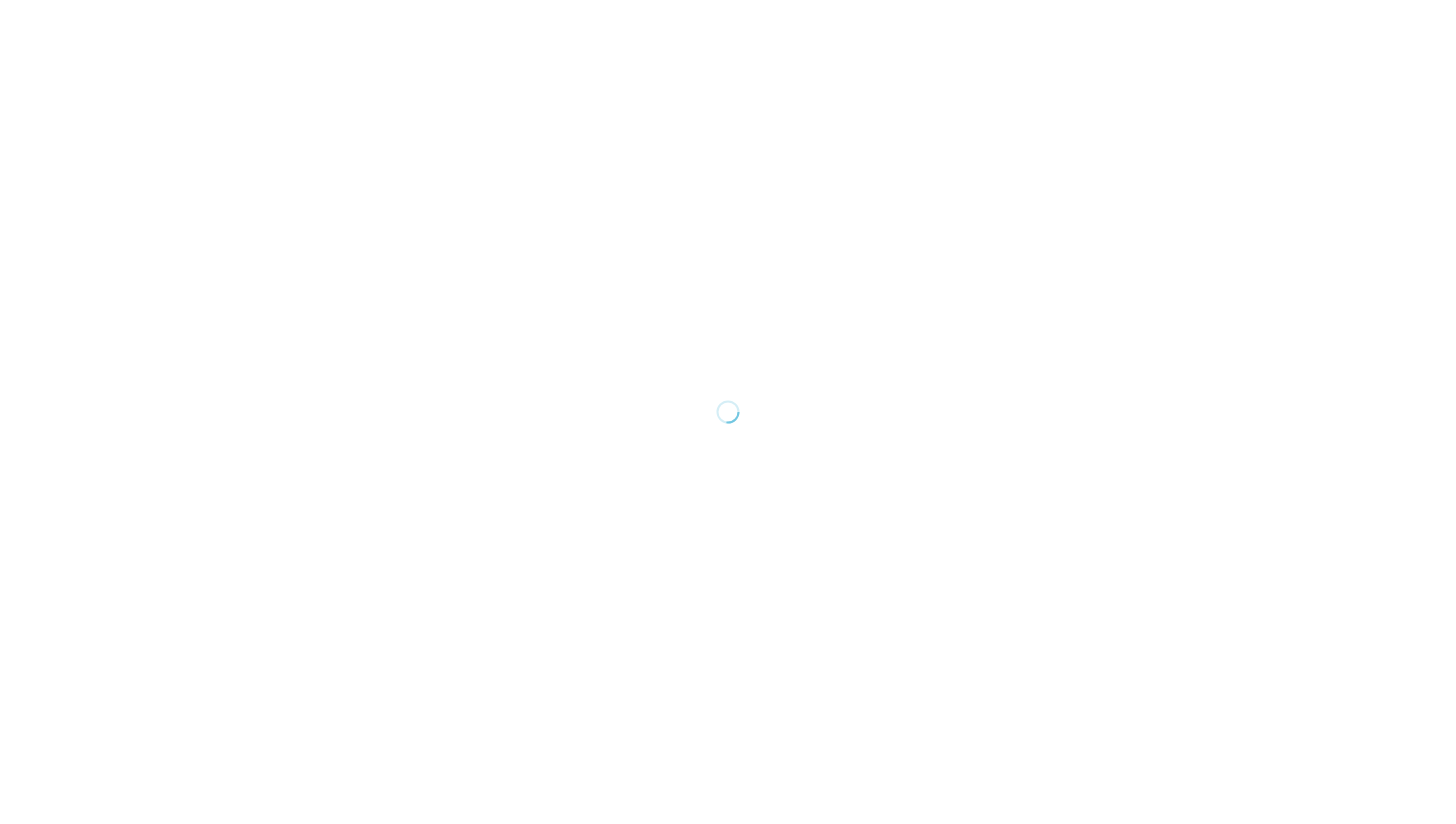 scroll, scrollTop: 0, scrollLeft: 0, axis: both 